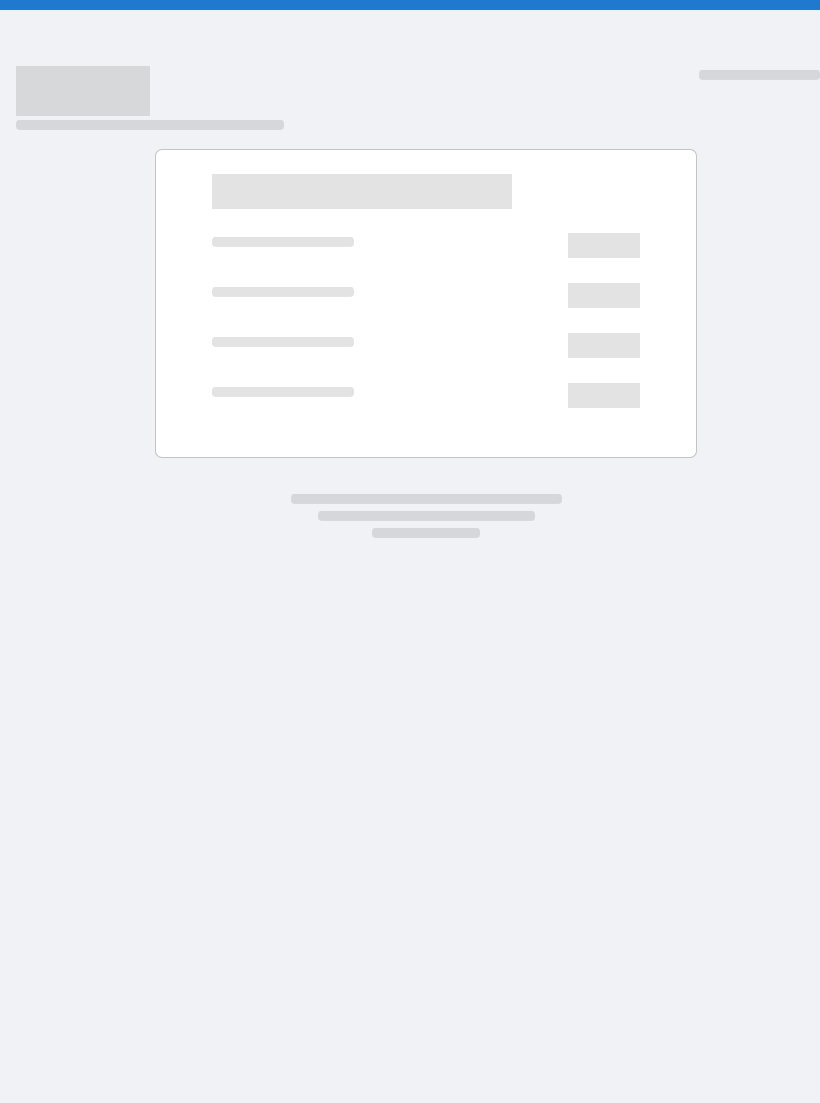 scroll, scrollTop: 0, scrollLeft: 0, axis: both 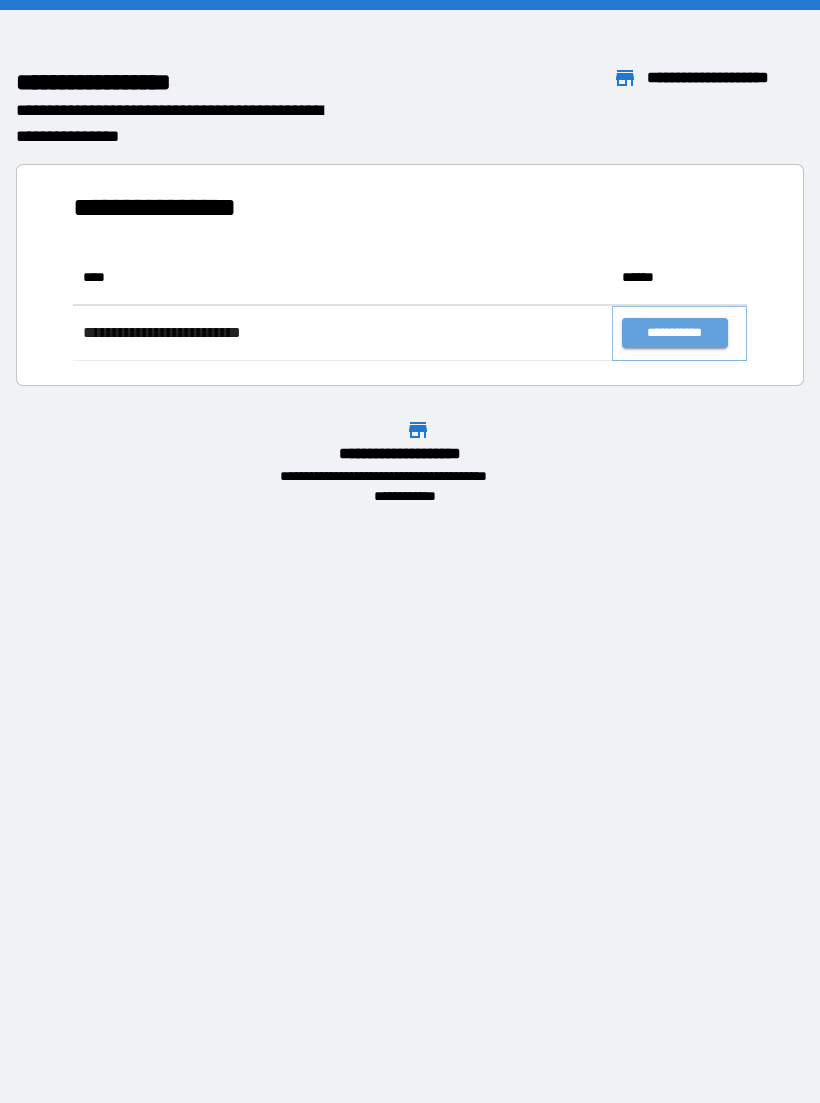 click on "**********" at bounding box center (674, 333) 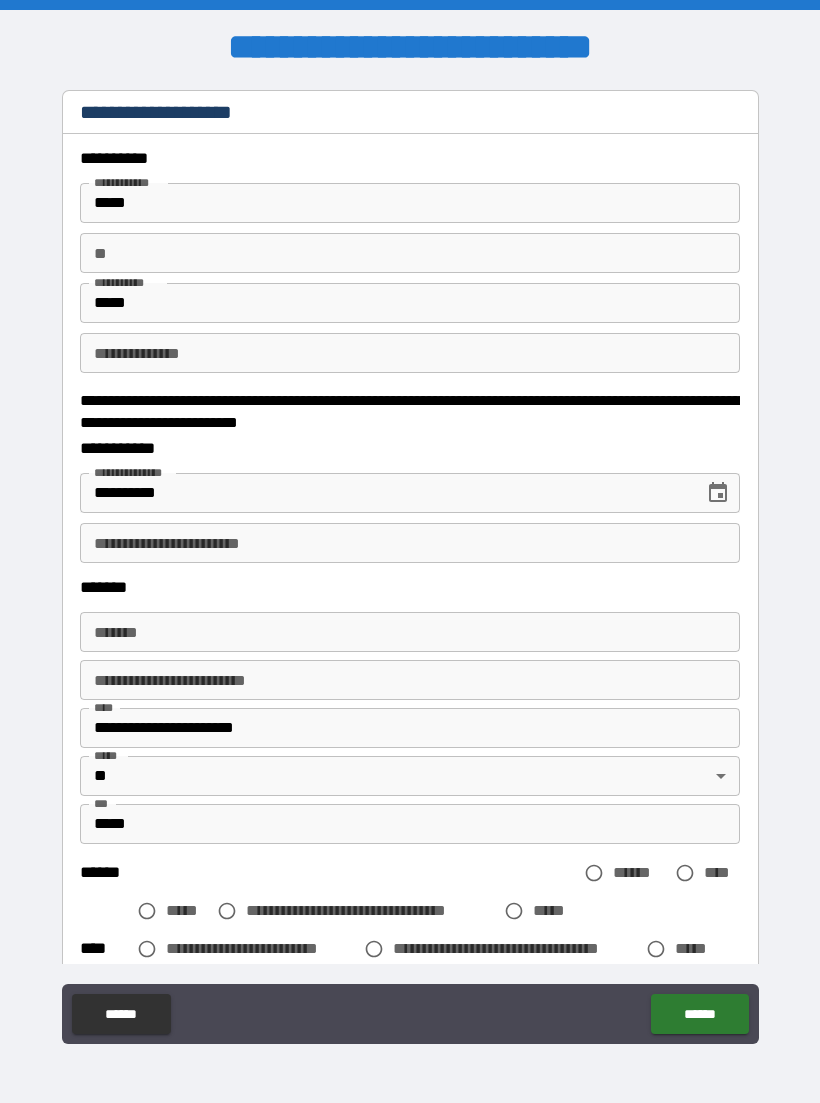 scroll, scrollTop: 404, scrollLeft: 0, axis: vertical 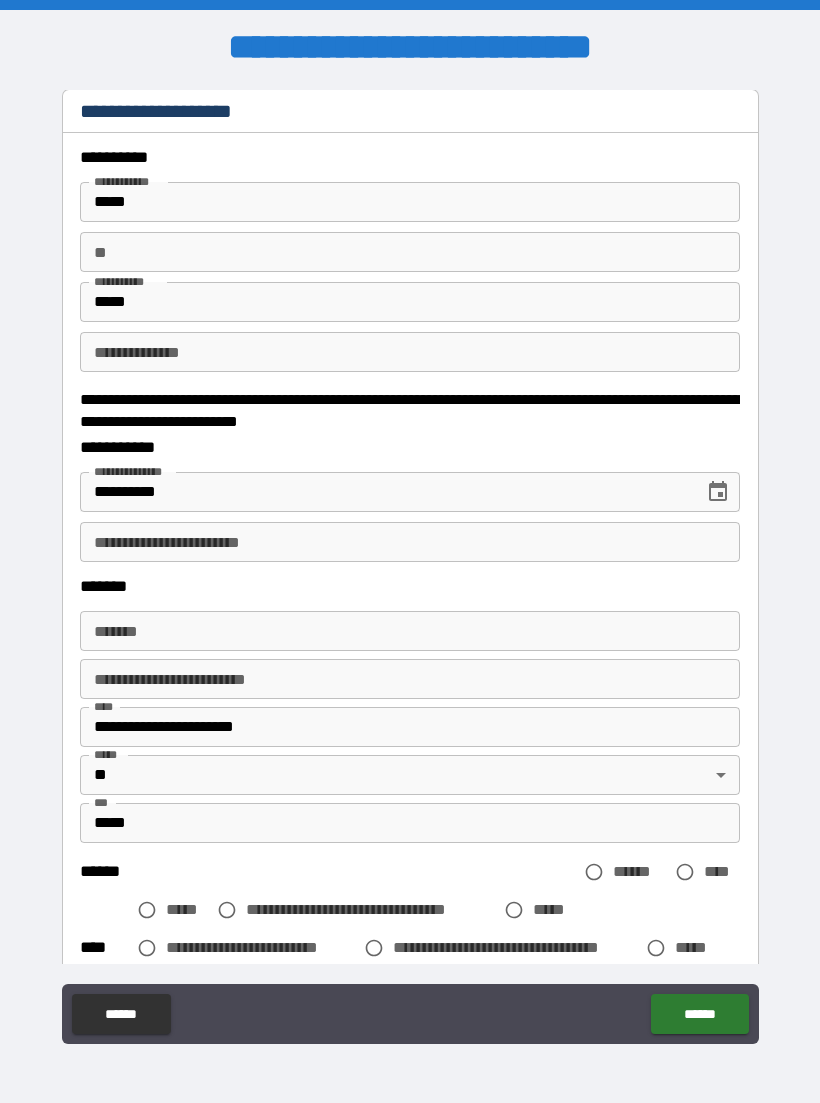 click on "**********" at bounding box center (410, 542) 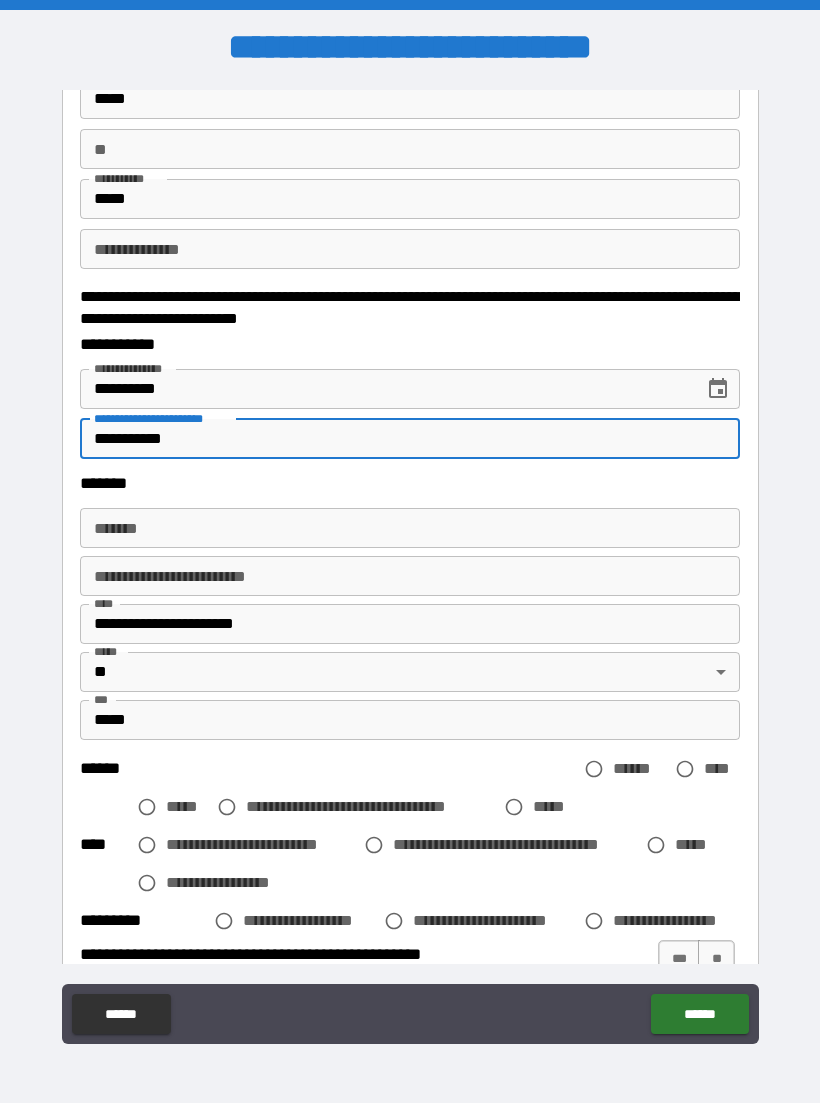 scroll, scrollTop: 516, scrollLeft: 0, axis: vertical 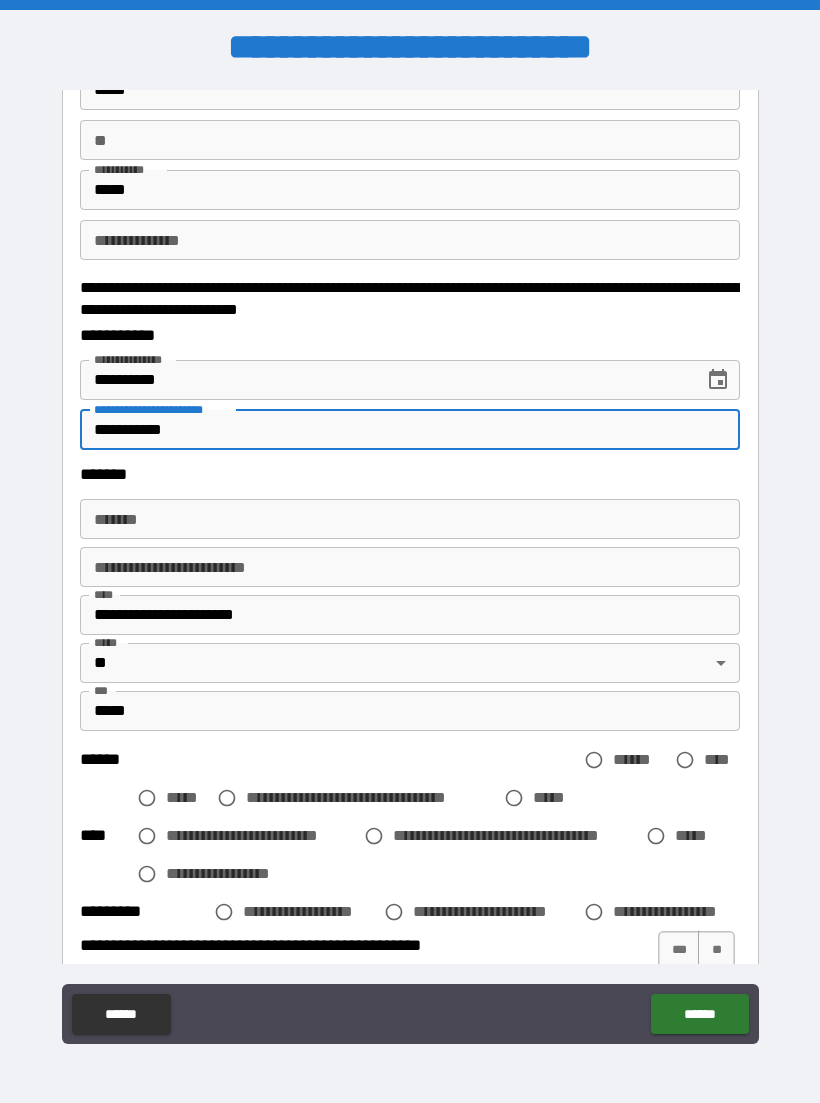 type on "**********" 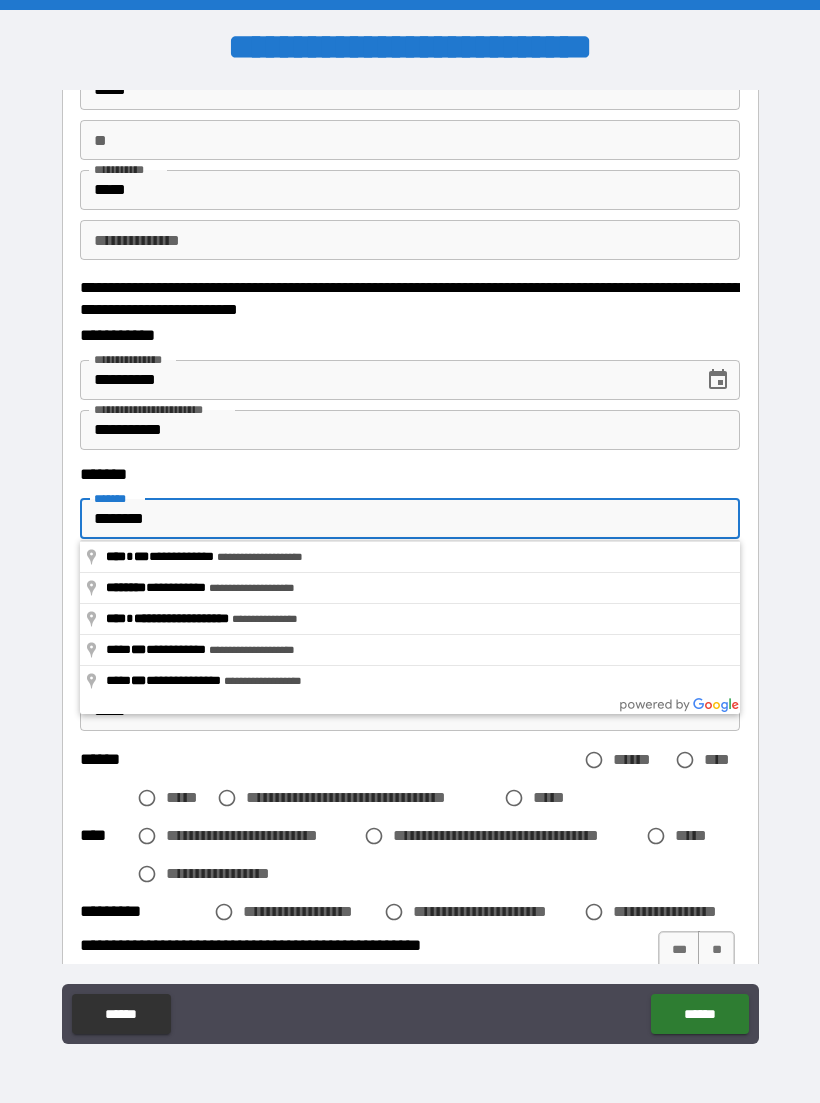 type on "**********" 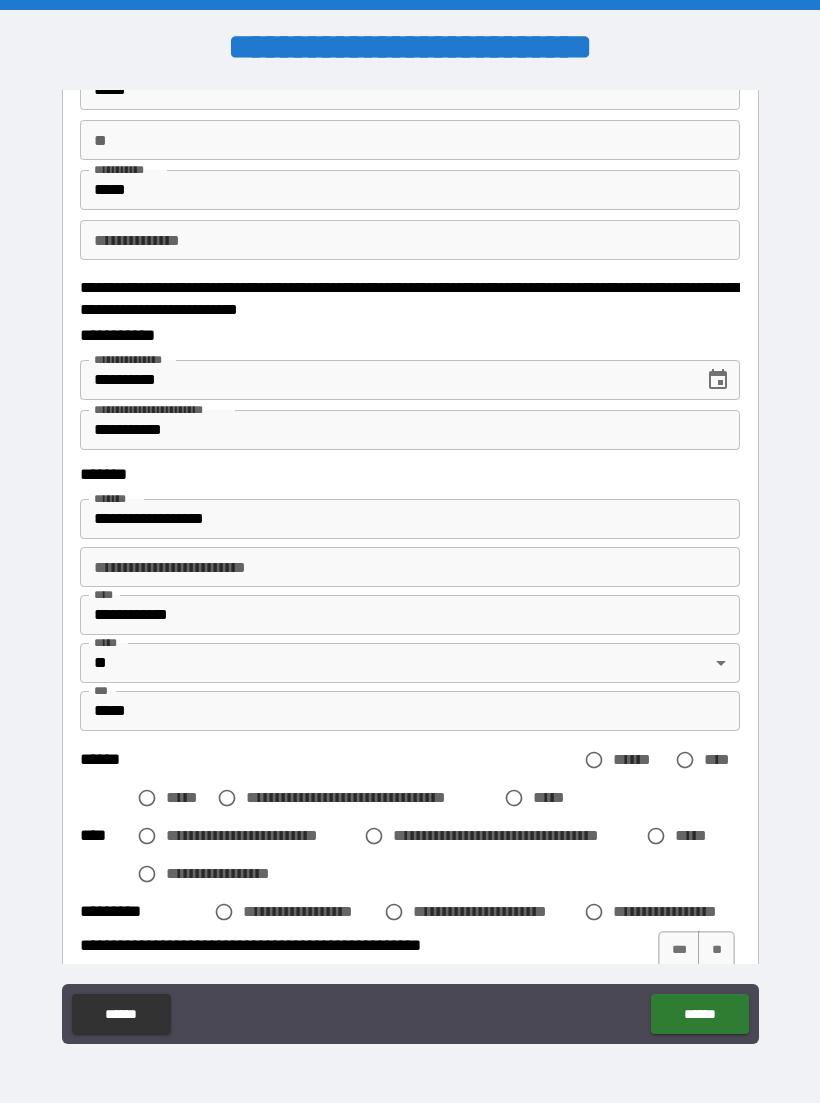 click on "**********" at bounding box center (410, 567) 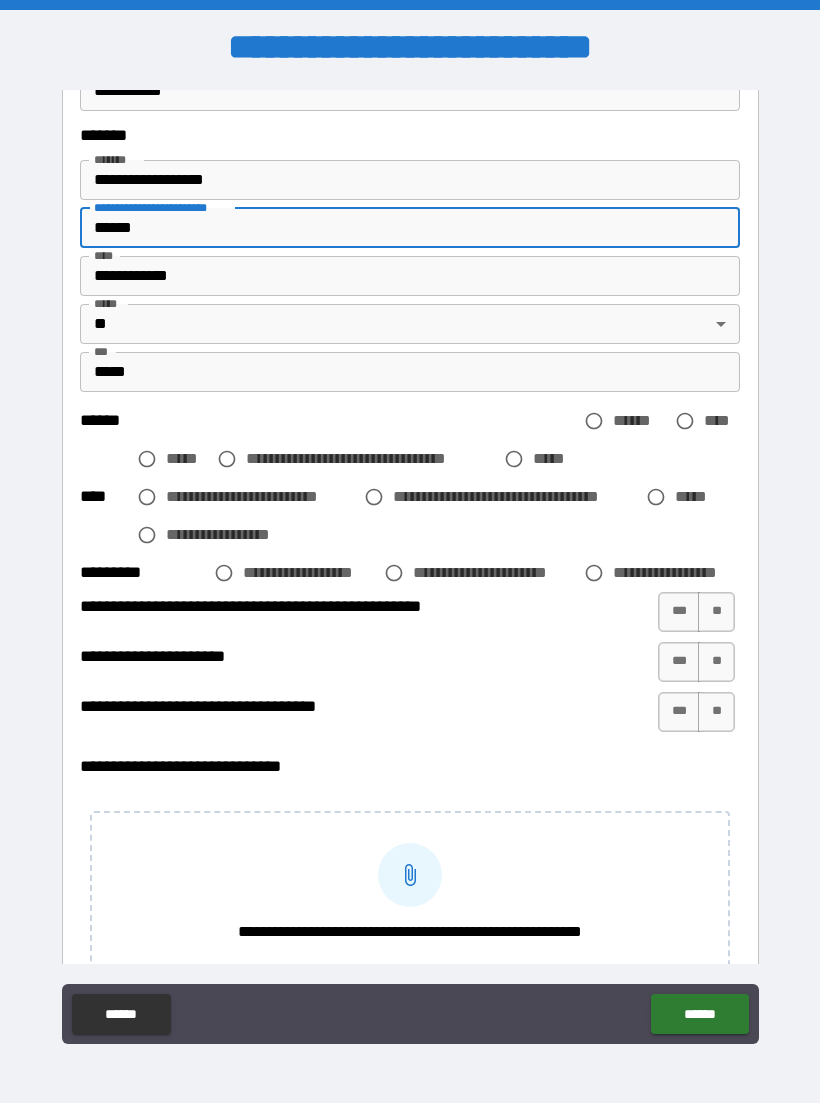 scroll, scrollTop: 857, scrollLeft: 0, axis: vertical 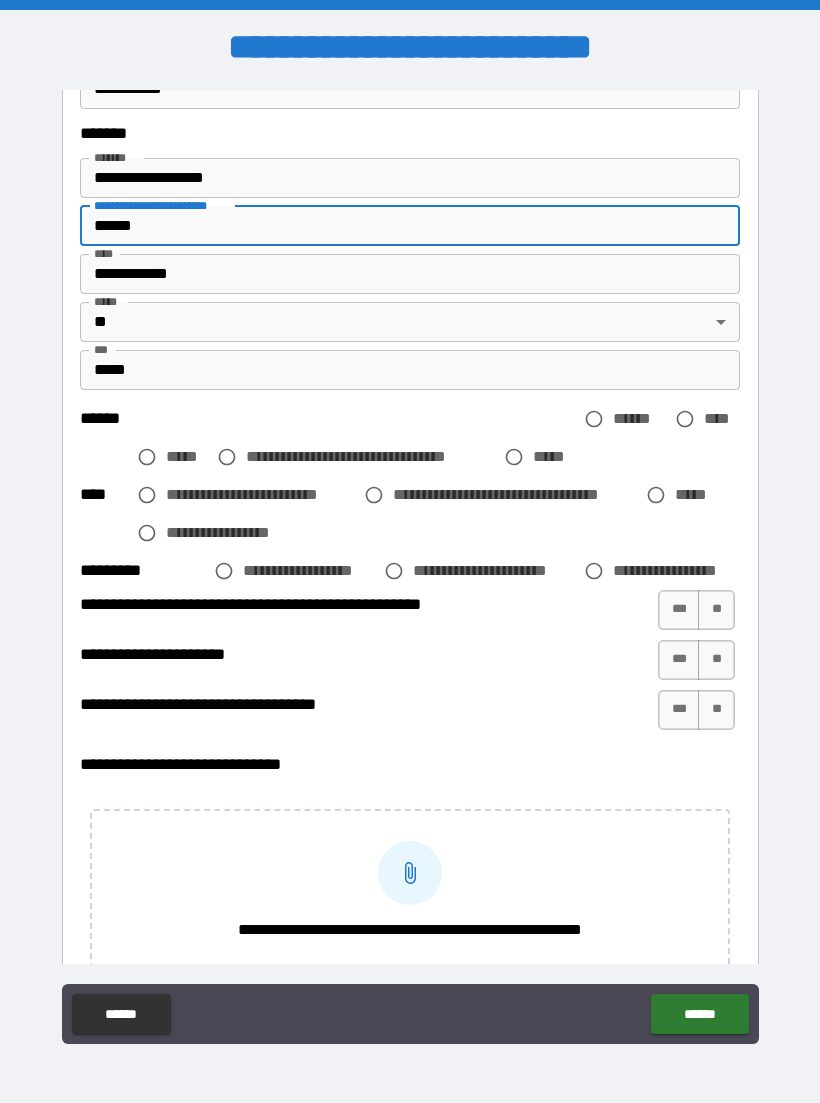 type on "******" 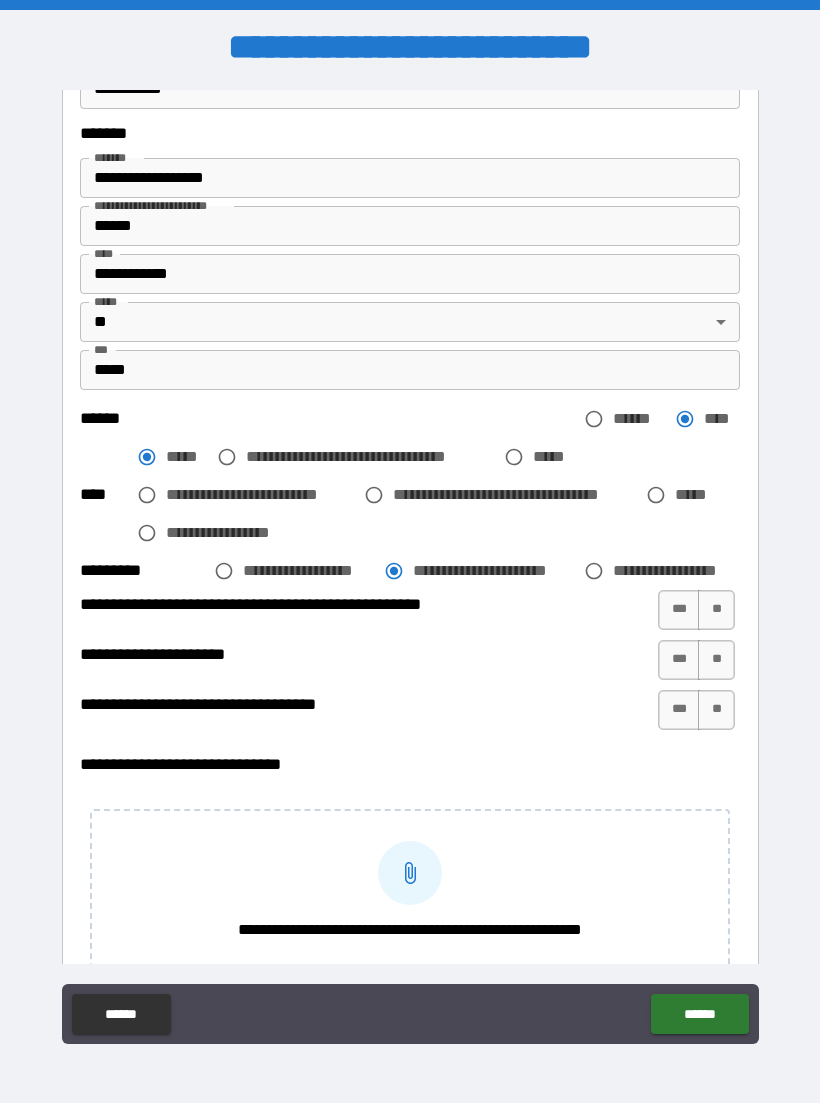 click on "**" at bounding box center [716, 610] 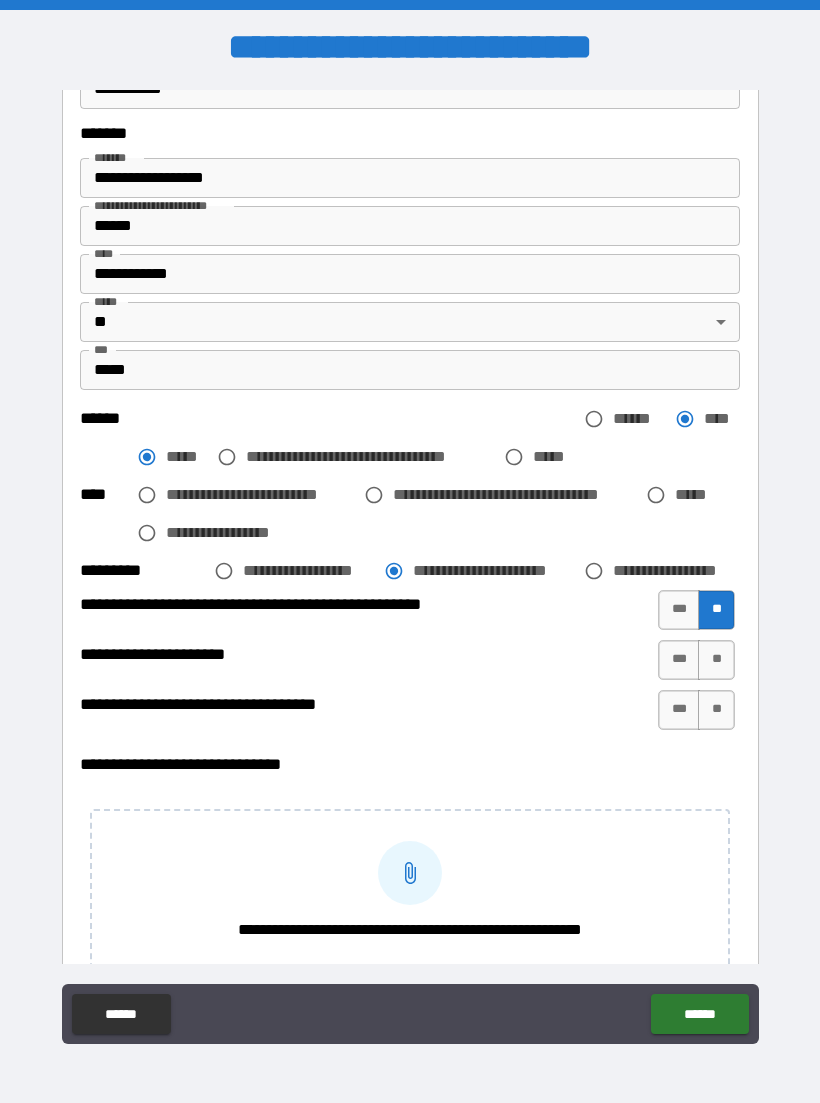 click on "**" at bounding box center [716, 660] 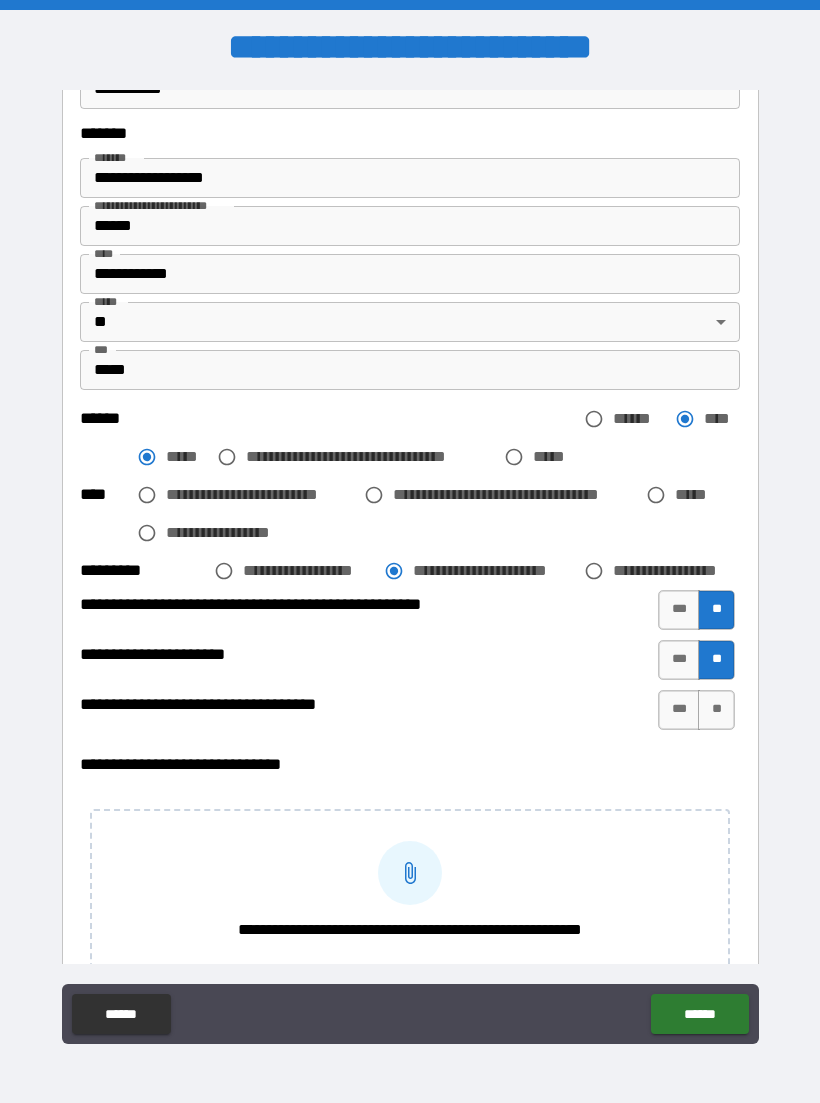 click on "**" at bounding box center (716, 710) 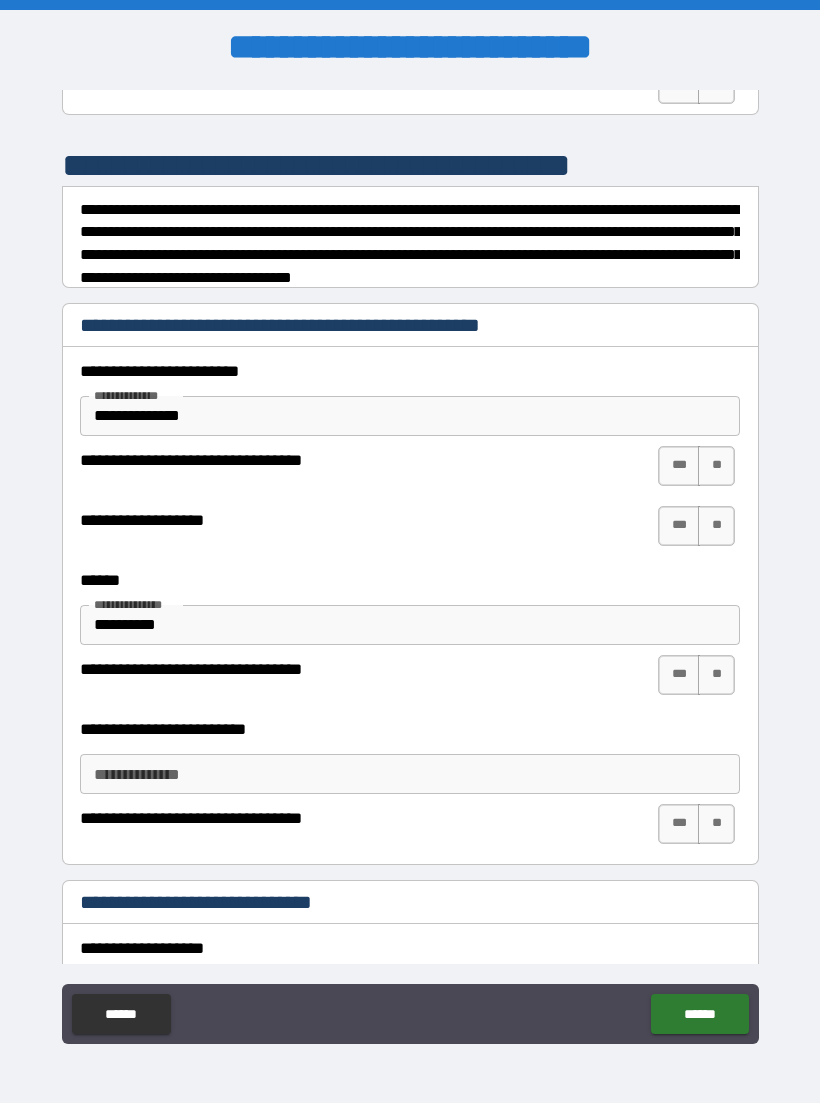 scroll, scrollTop: 1848, scrollLeft: 0, axis: vertical 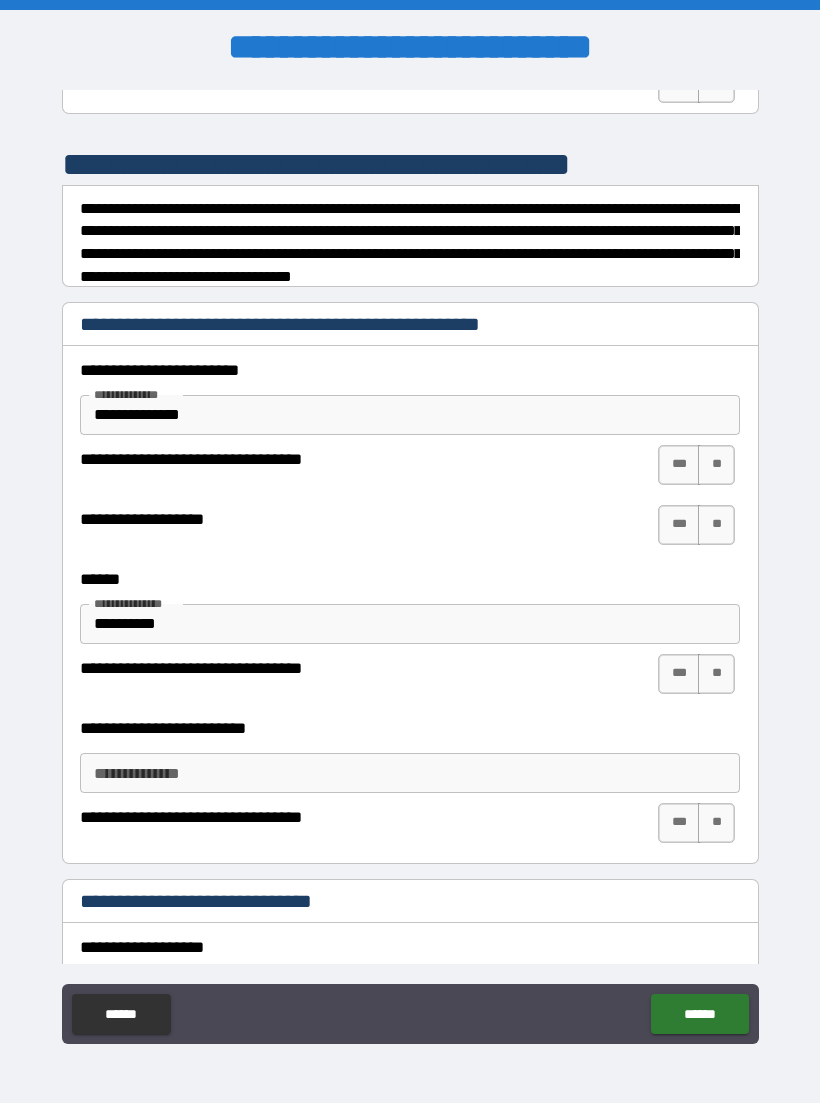 click on "***" at bounding box center (679, 465) 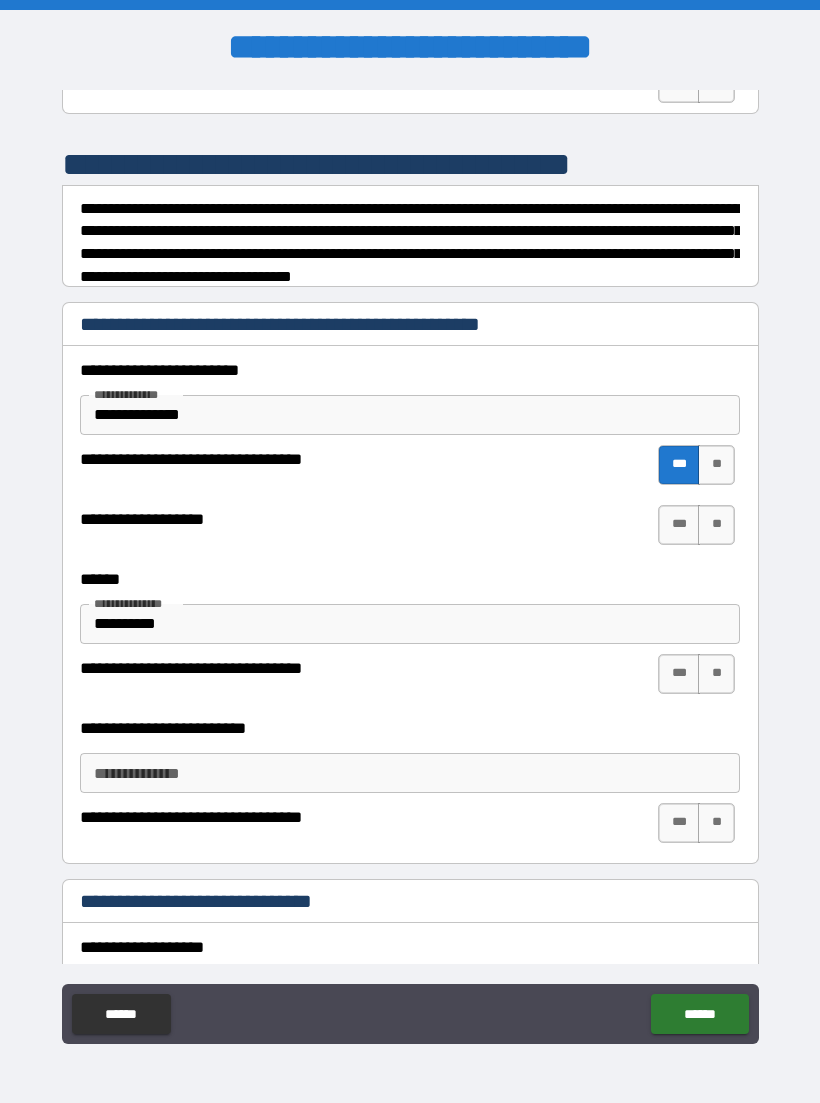 click on "***" at bounding box center [679, 525] 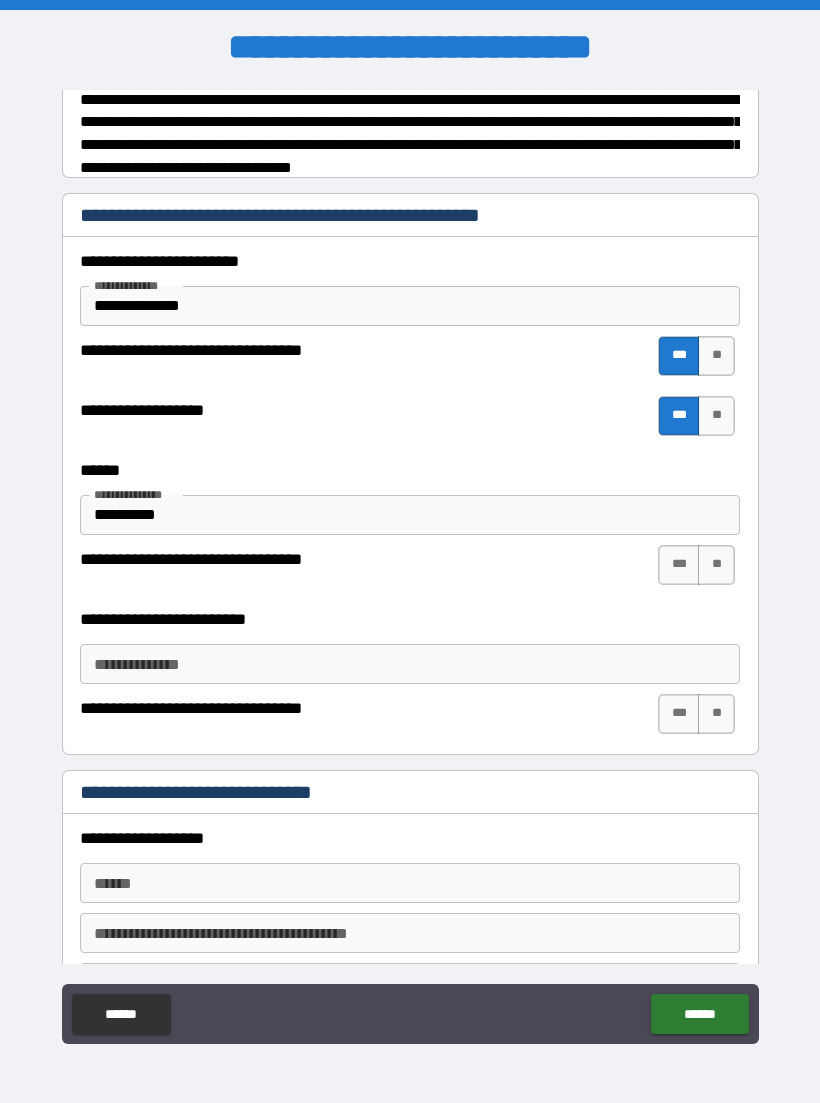 scroll, scrollTop: 1958, scrollLeft: 0, axis: vertical 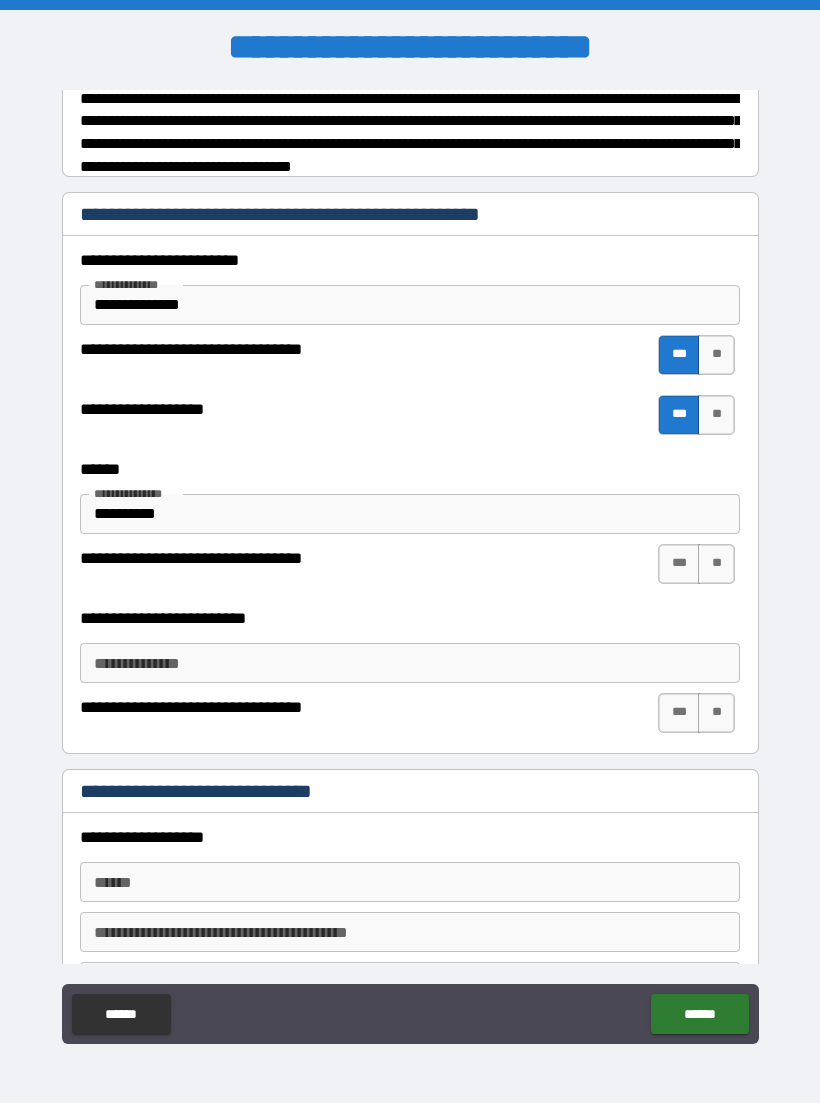click on "**********" at bounding box center (410, 663) 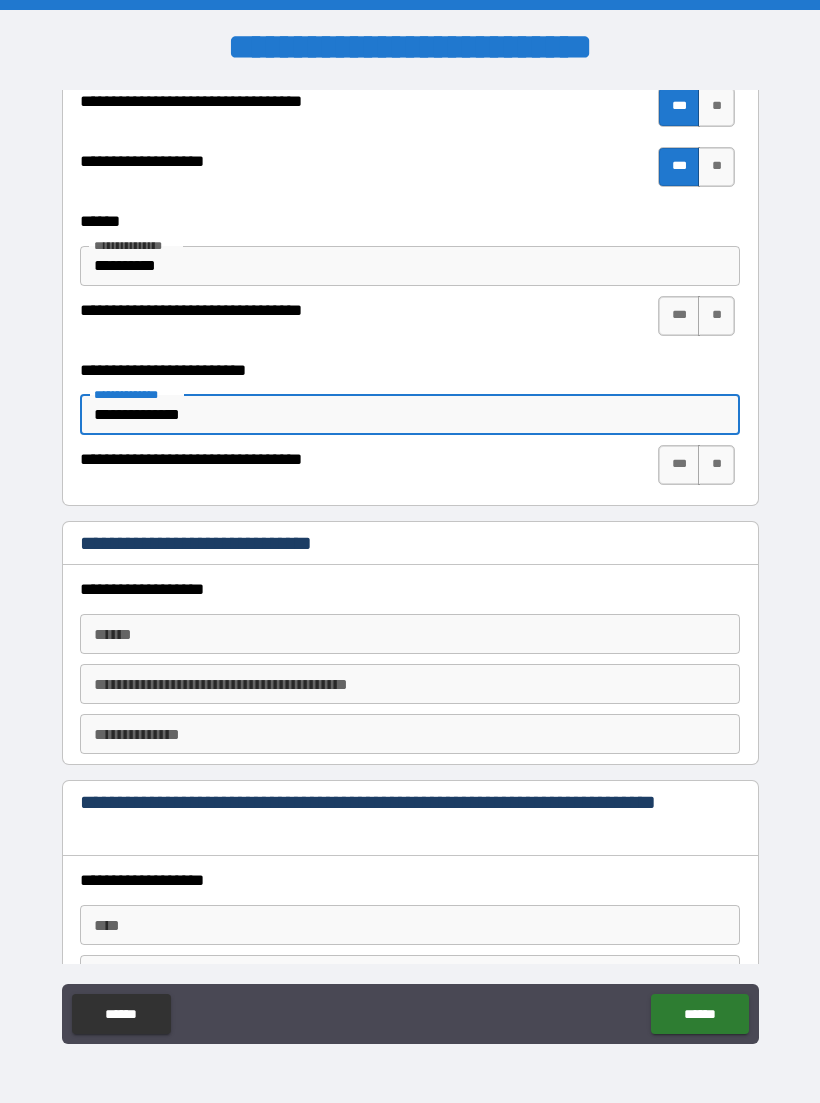 scroll, scrollTop: 2205, scrollLeft: 0, axis: vertical 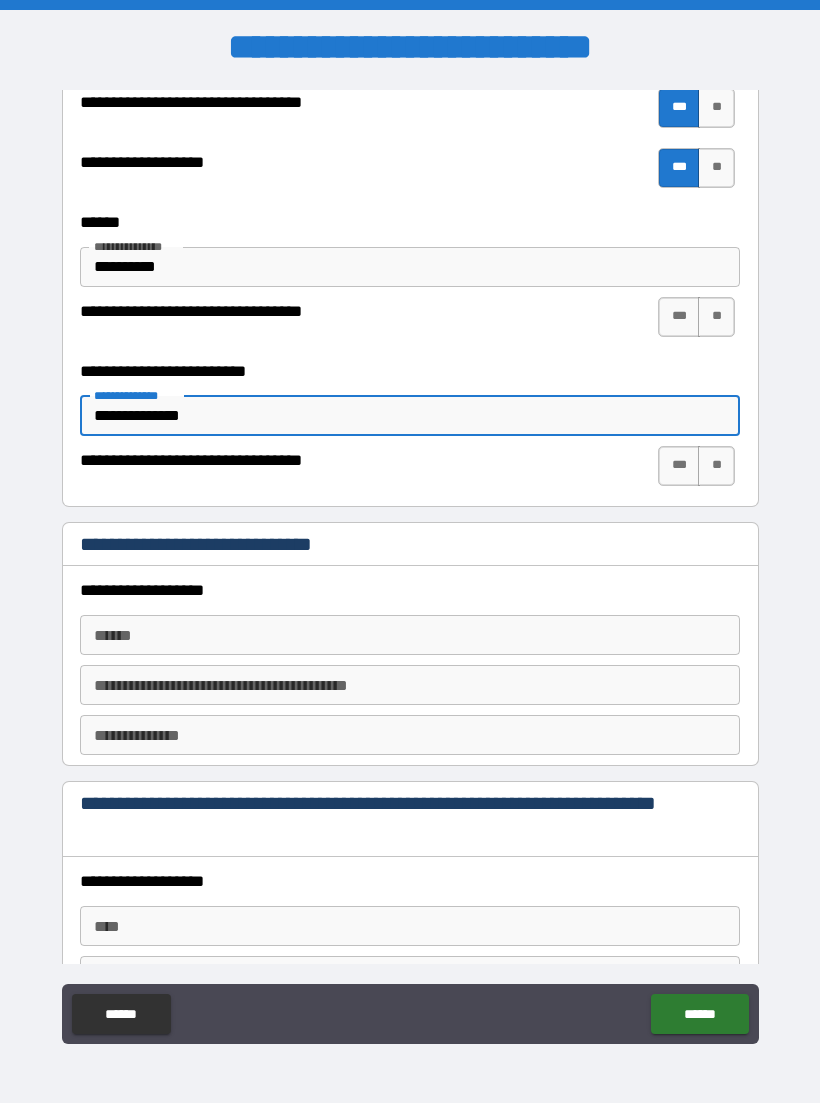 type on "**********" 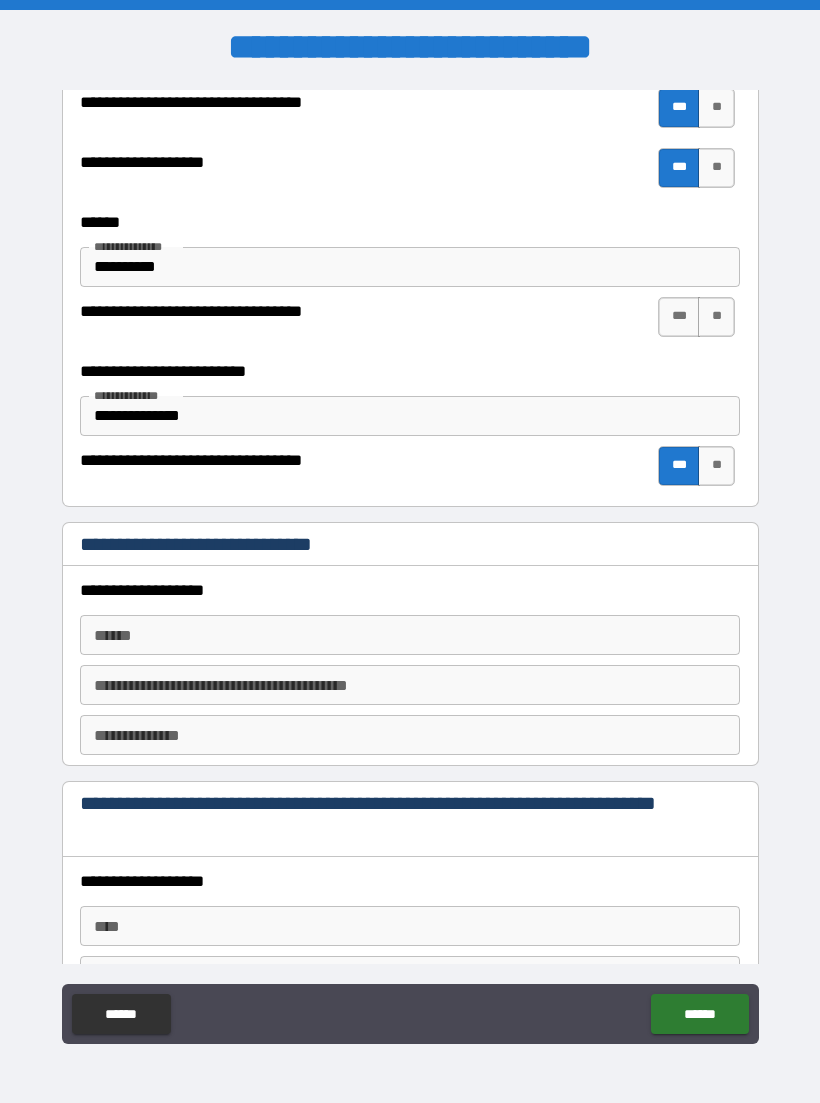 click on "***" at bounding box center (679, 317) 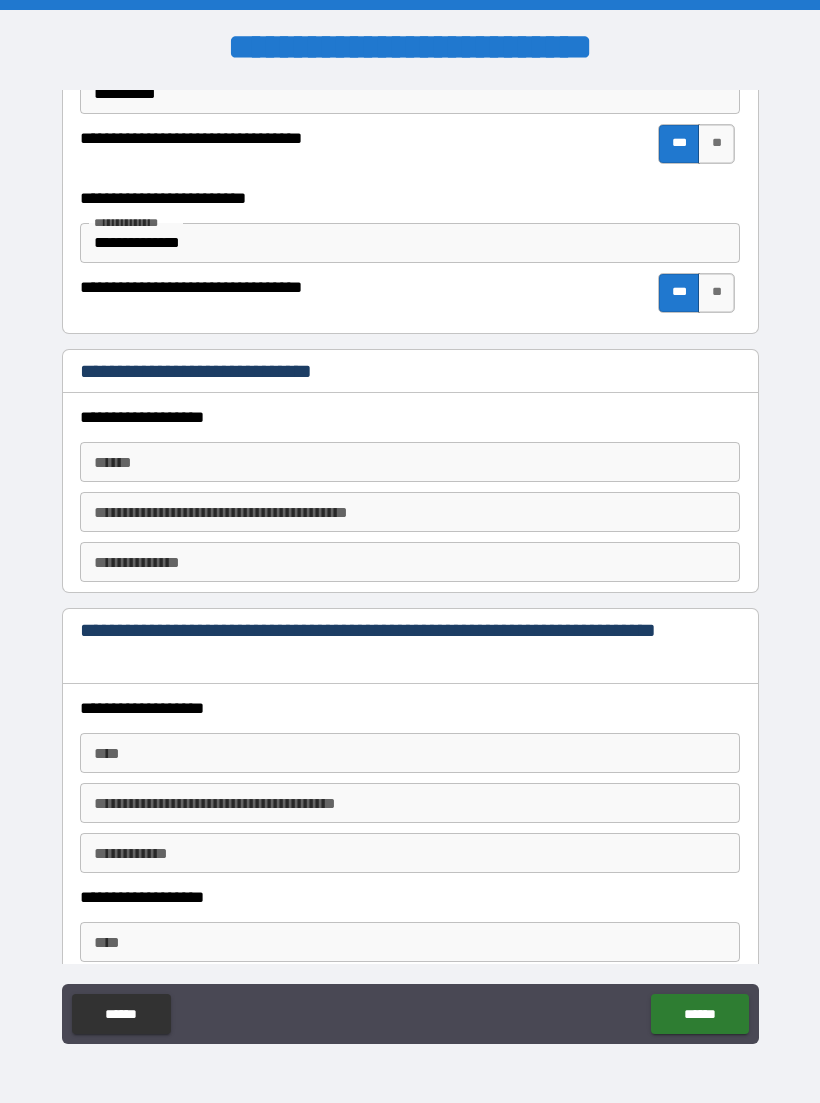 scroll, scrollTop: 2393, scrollLeft: 0, axis: vertical 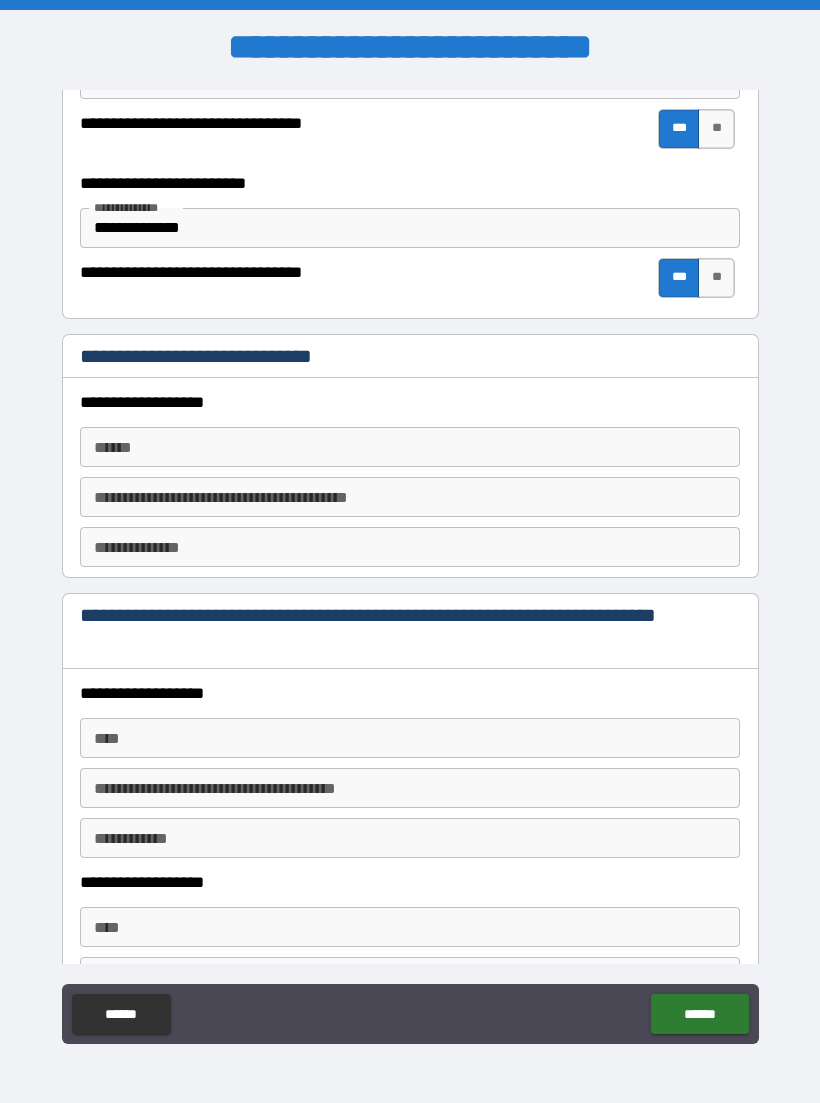 click on "****   *" at bounding box center [410, 447] 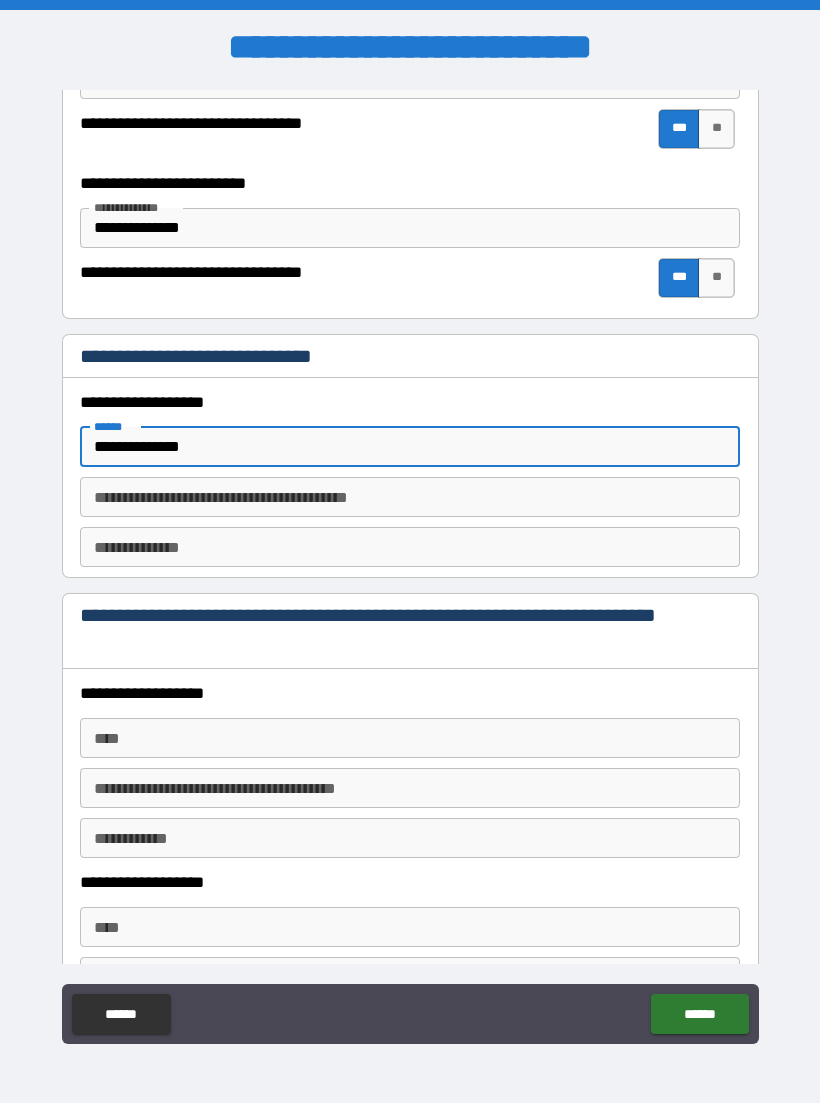 type on "**********" 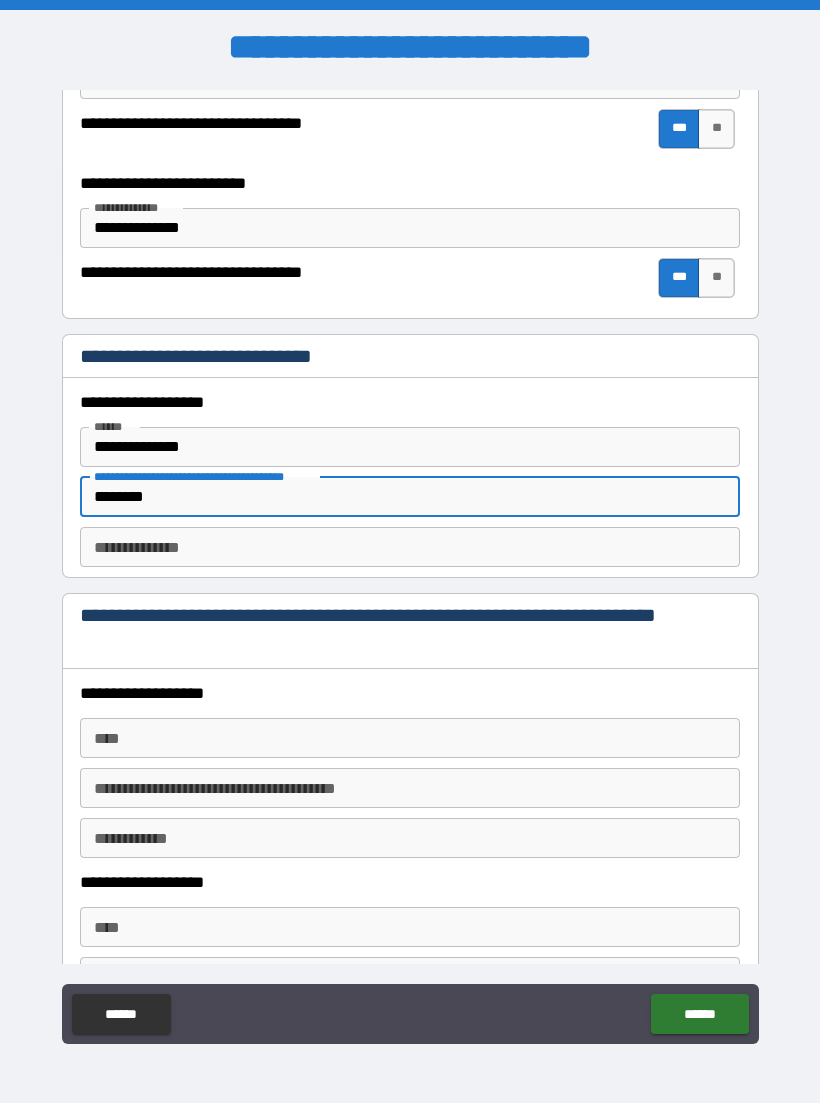 type on "*******" 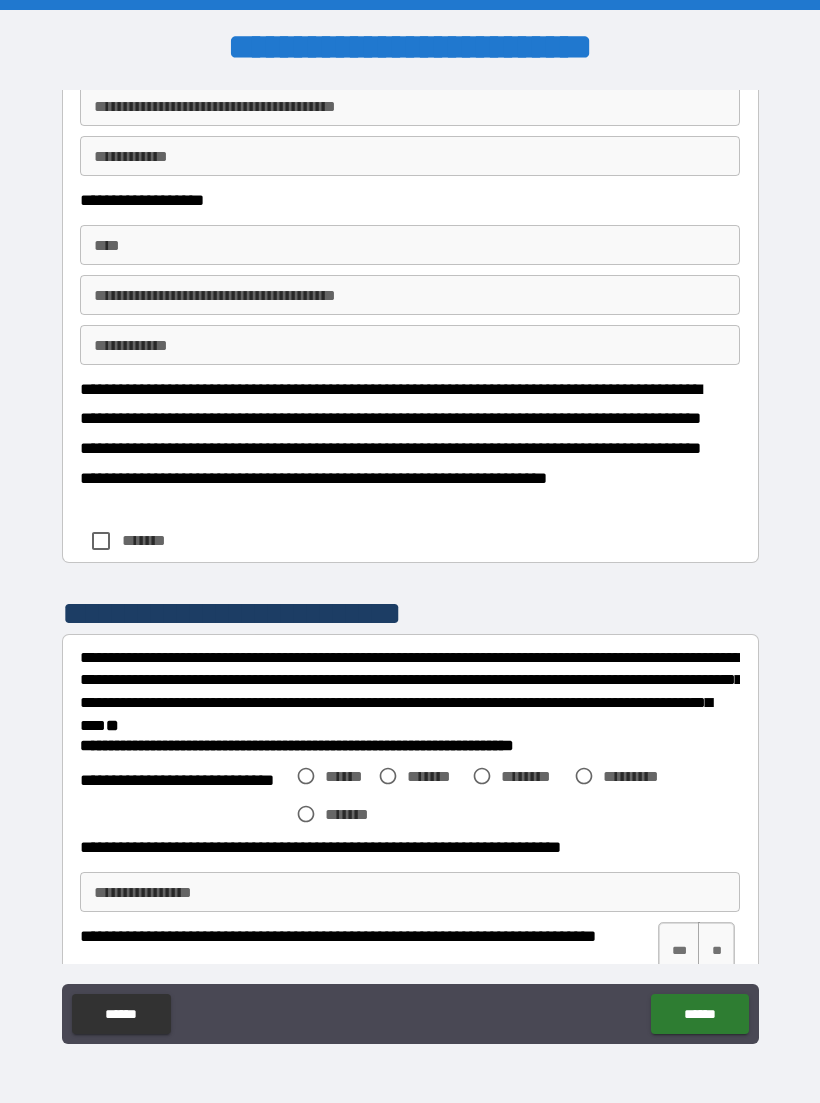 scroll, scrollTop: 3076, scrollLeft: 0, axis: vertical 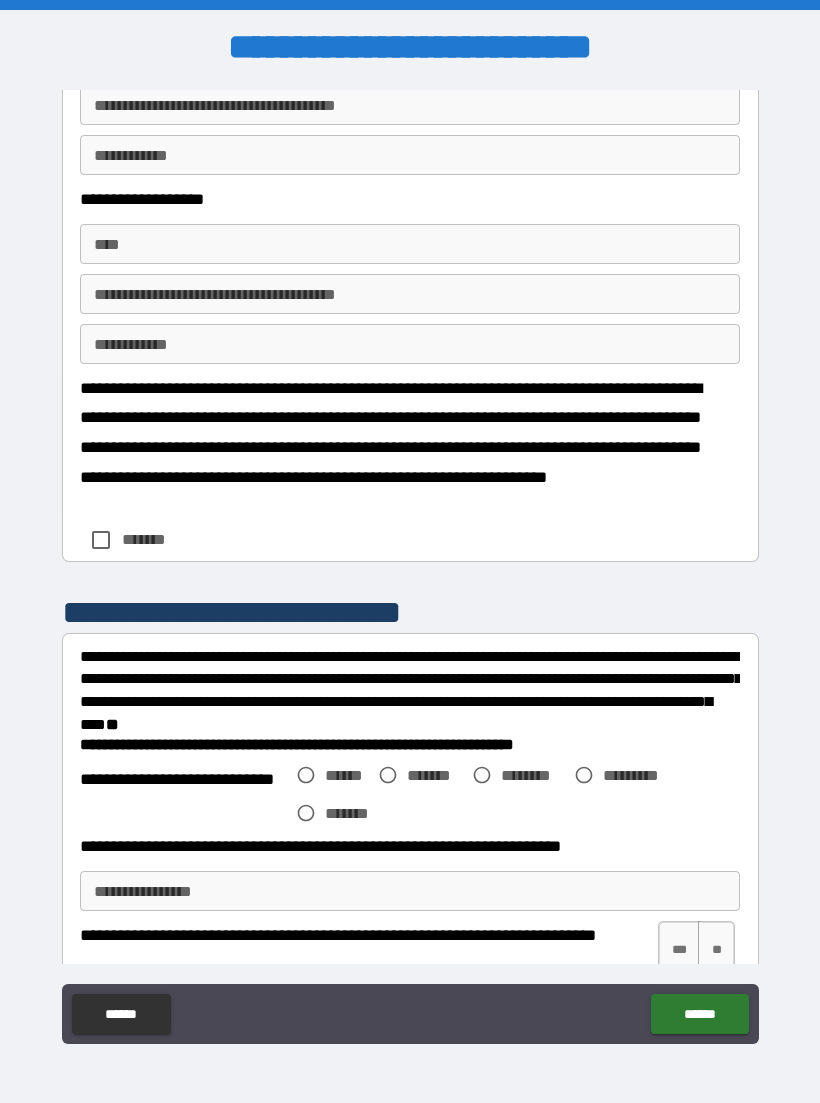 type on "**********" 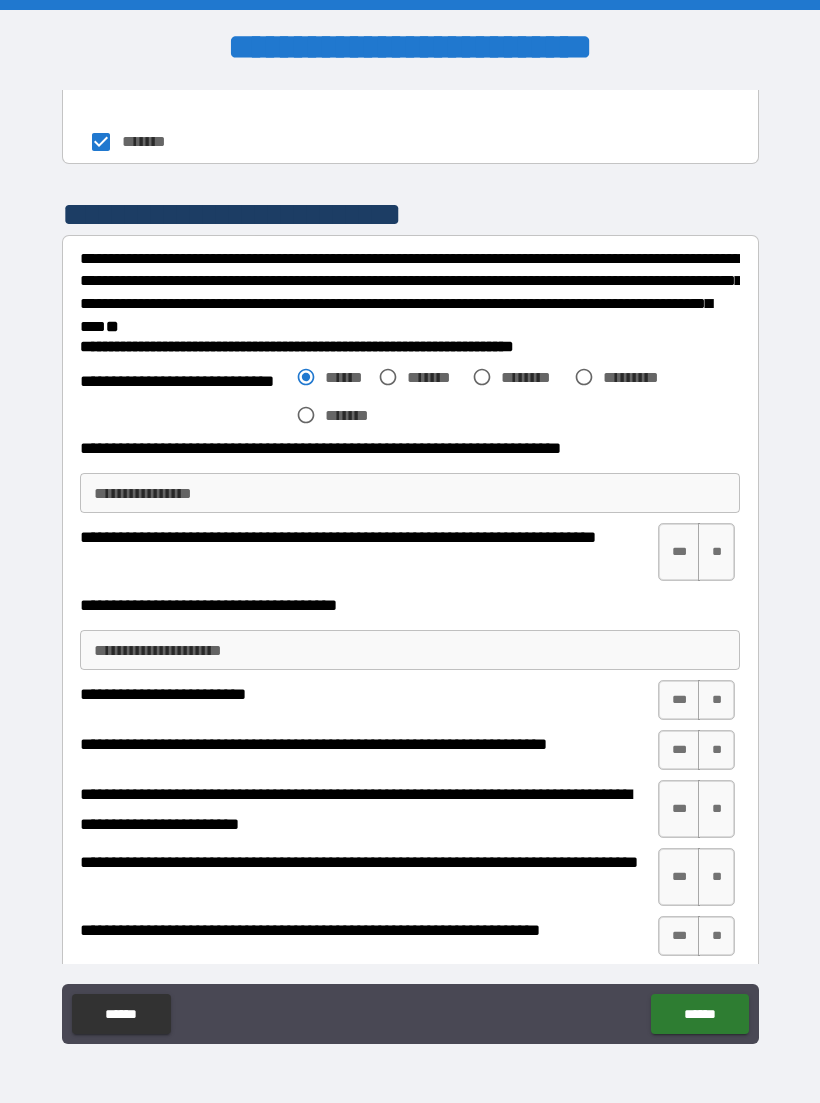 scroll, scrollTop: 3479, scrollLeft: 0, axis: vertical 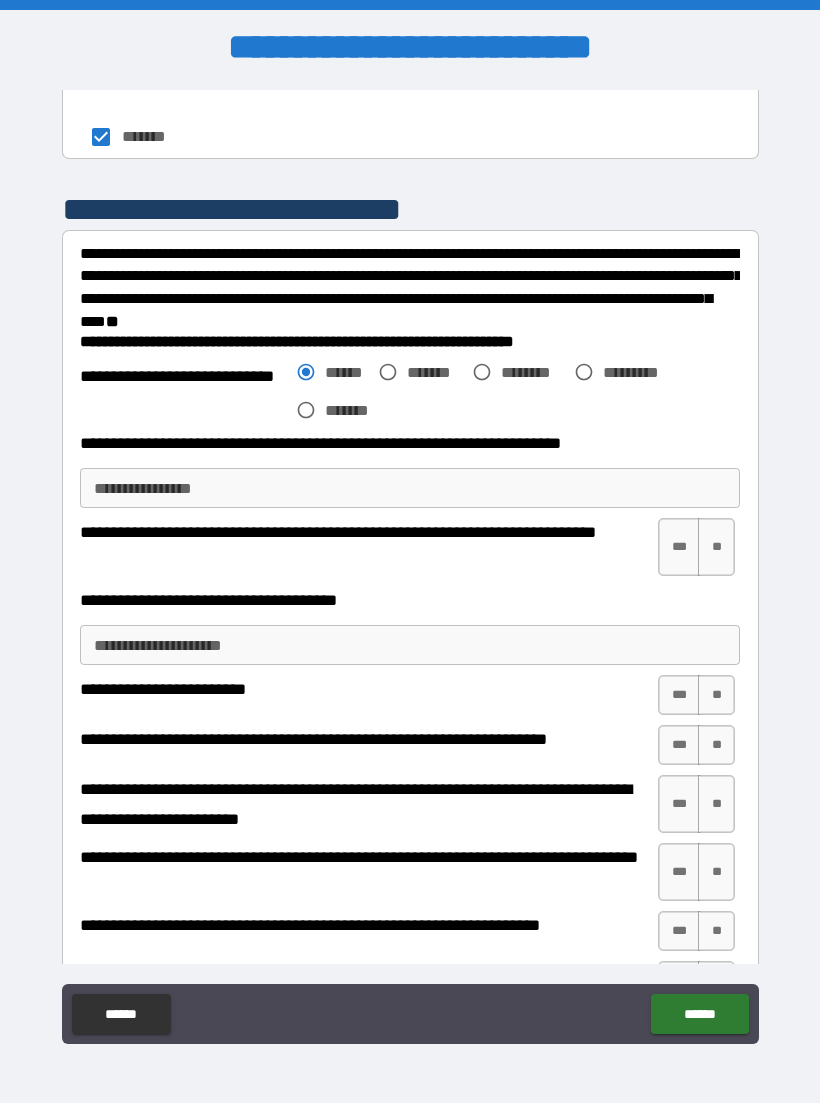 click on "**********" at bounding box center (410, 488) 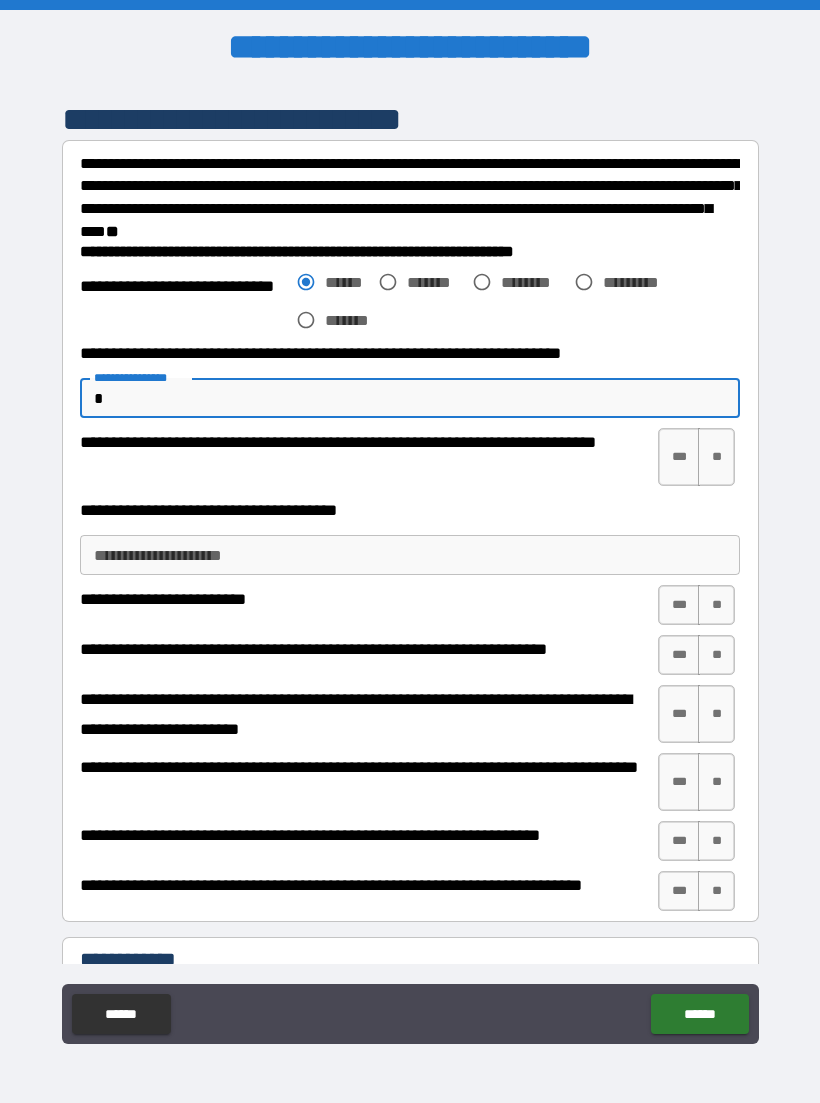 scroll, scrollTop: 3580, scrollLeft: 0, axis: vertical 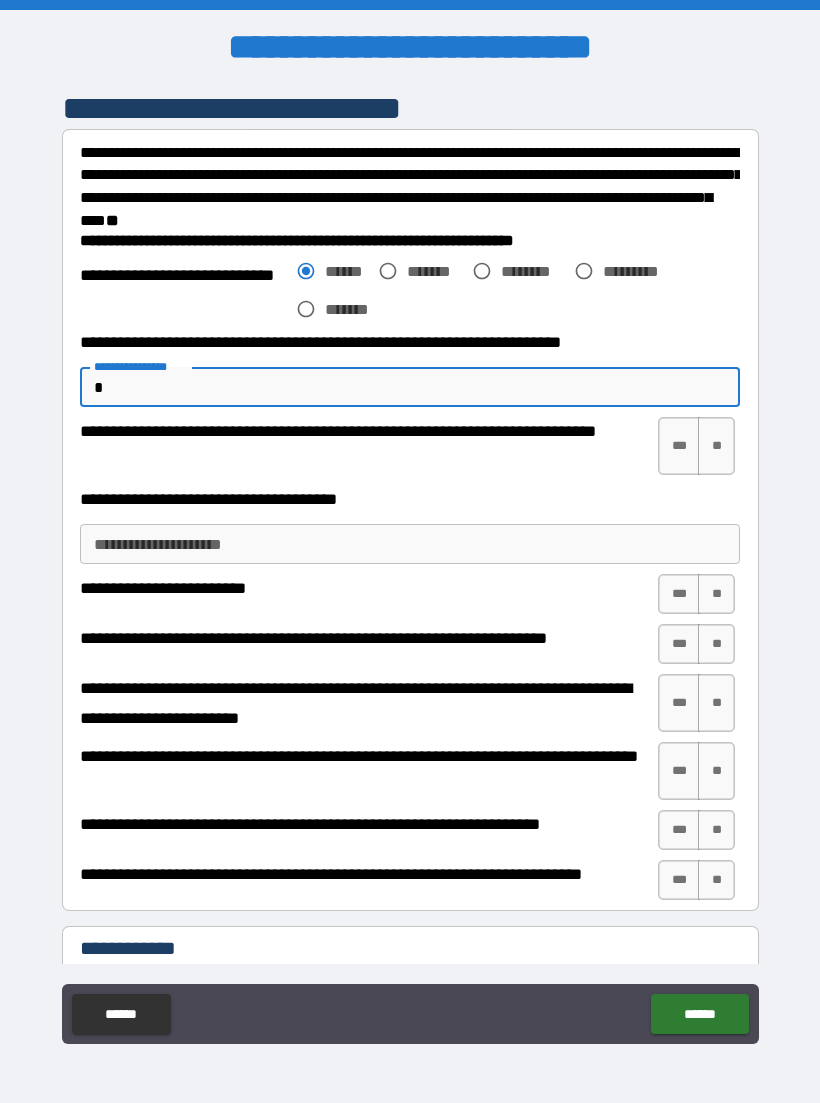 type on "*" 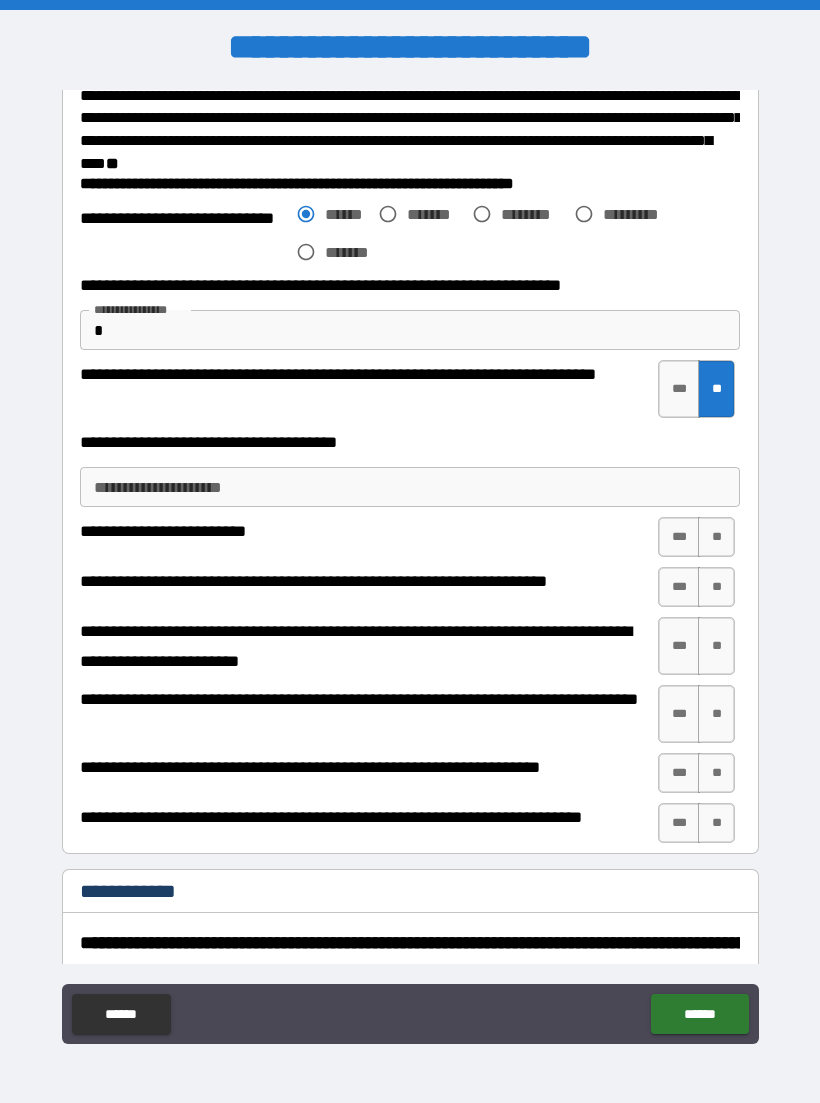 scroll, scrollTop: 3638, scrollLeft: 0, axis: vertical 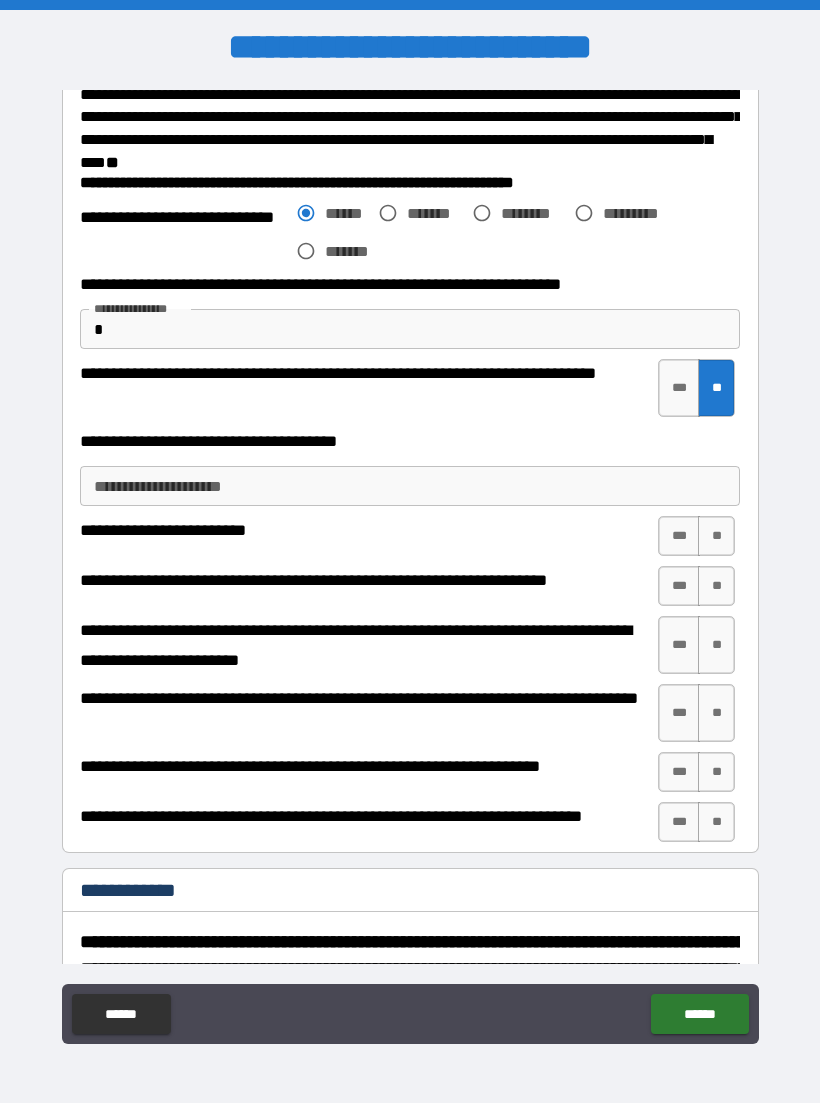 click on "**" at bounding box center (716, 536) 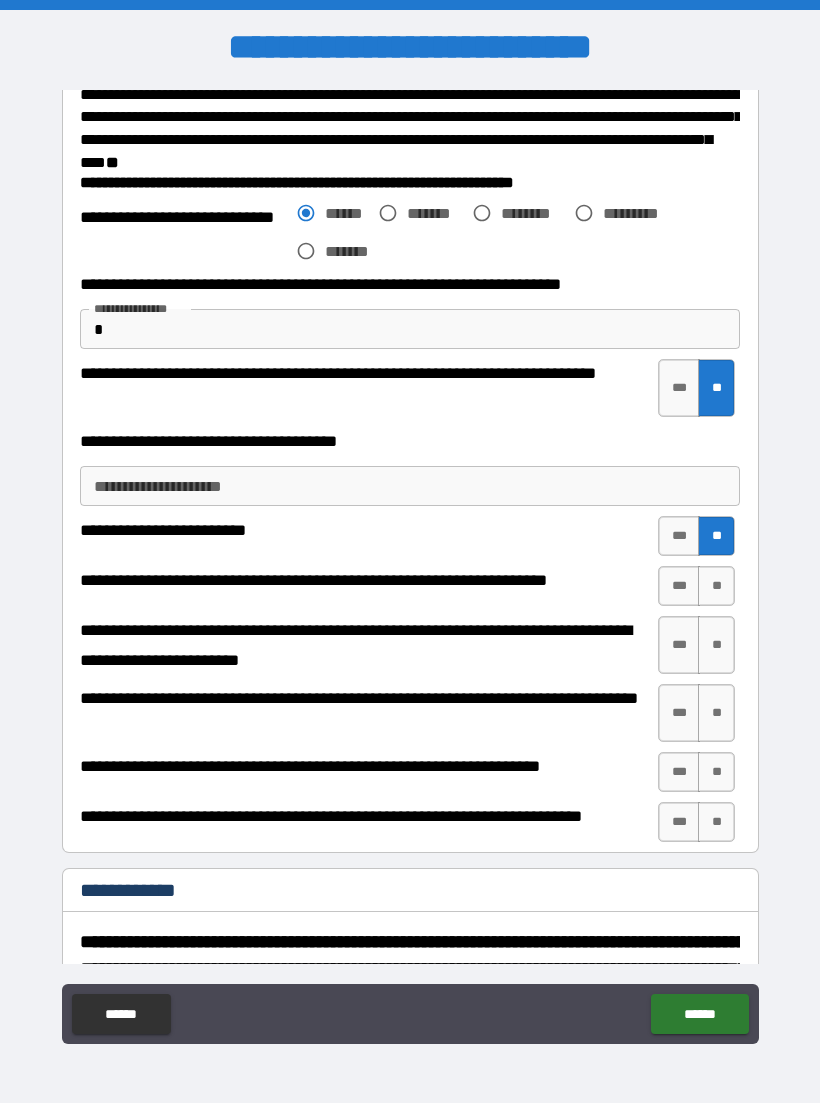 click on "**" at bounding box center (716, 586) 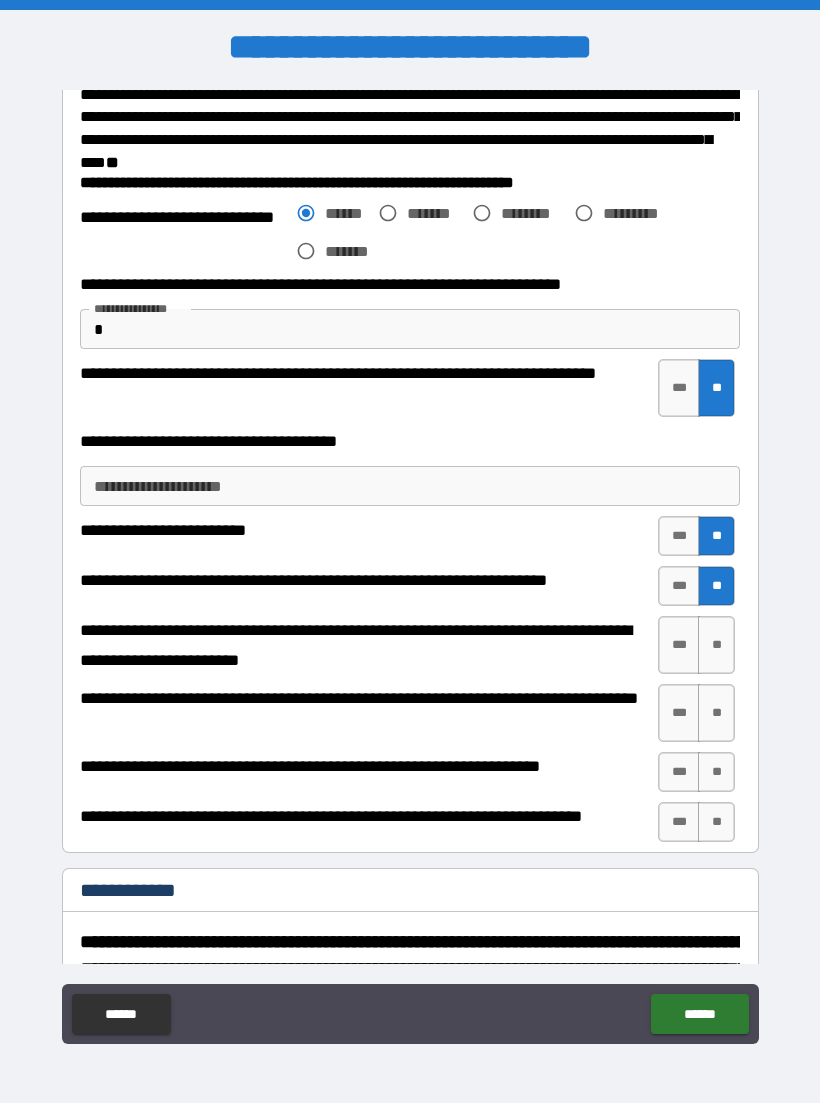 click on "**" at bounding box center (716, 645) 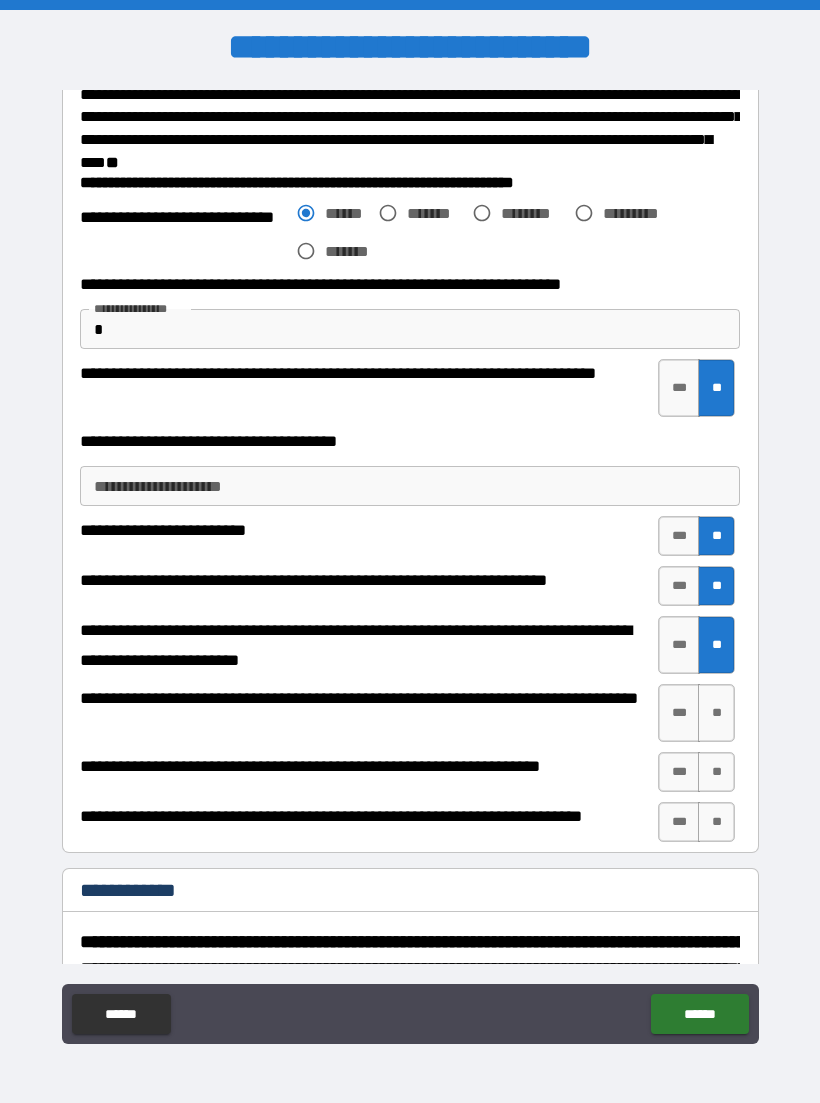 click on "**" at bounding box center (716, 713) 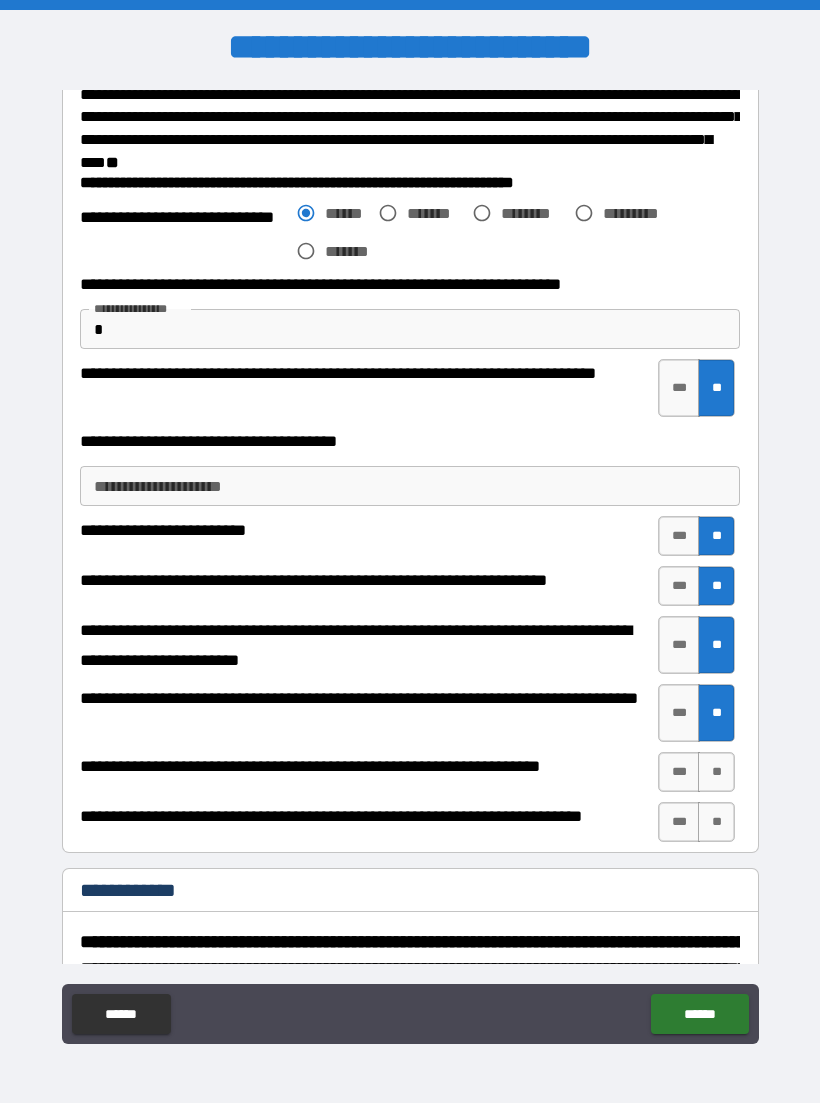 click on "**" at bounding box center (716, 772) 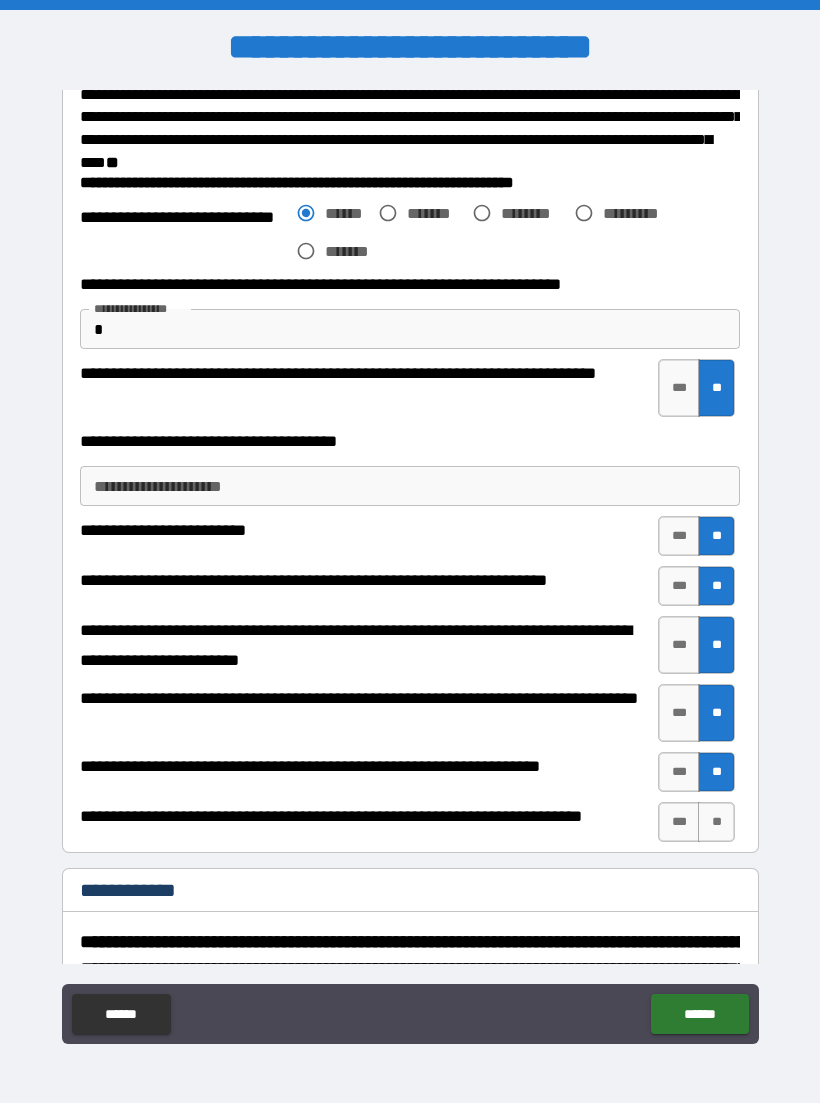 click on "**" at bounding box center (716, 822) 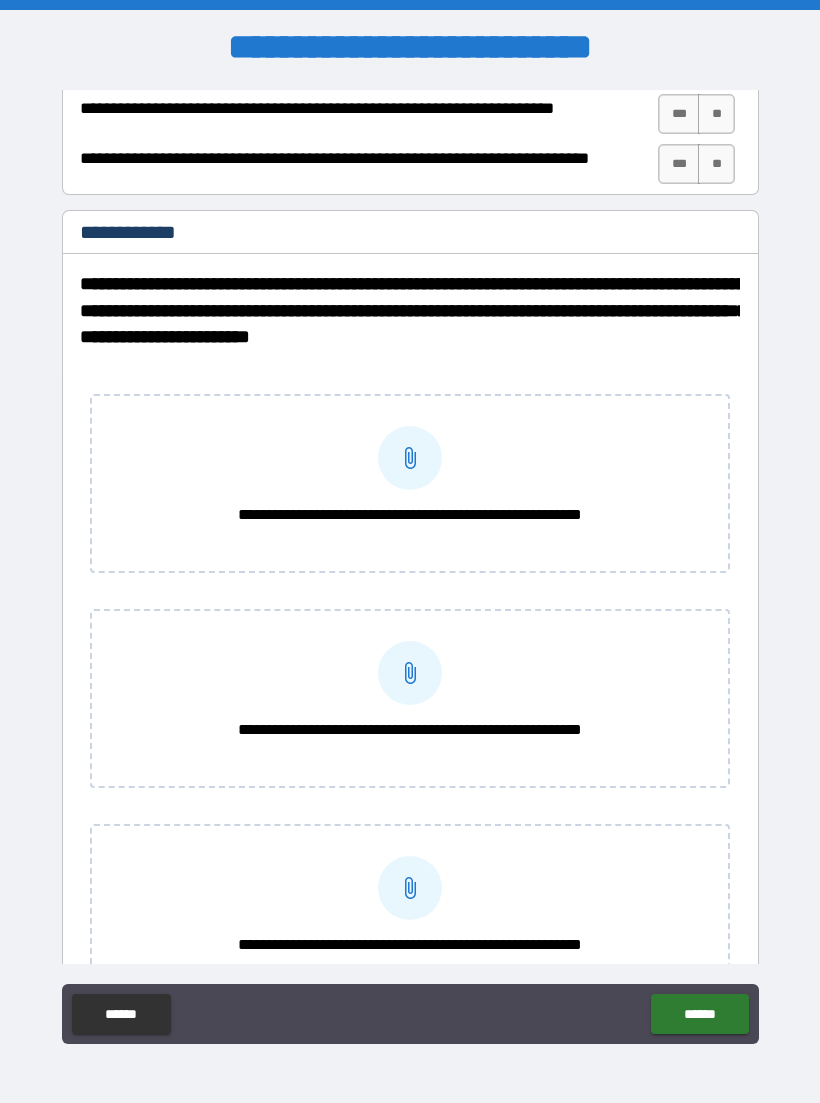 scroll, scrollTop: 5837, scrollLeft: 0, axis: vertical 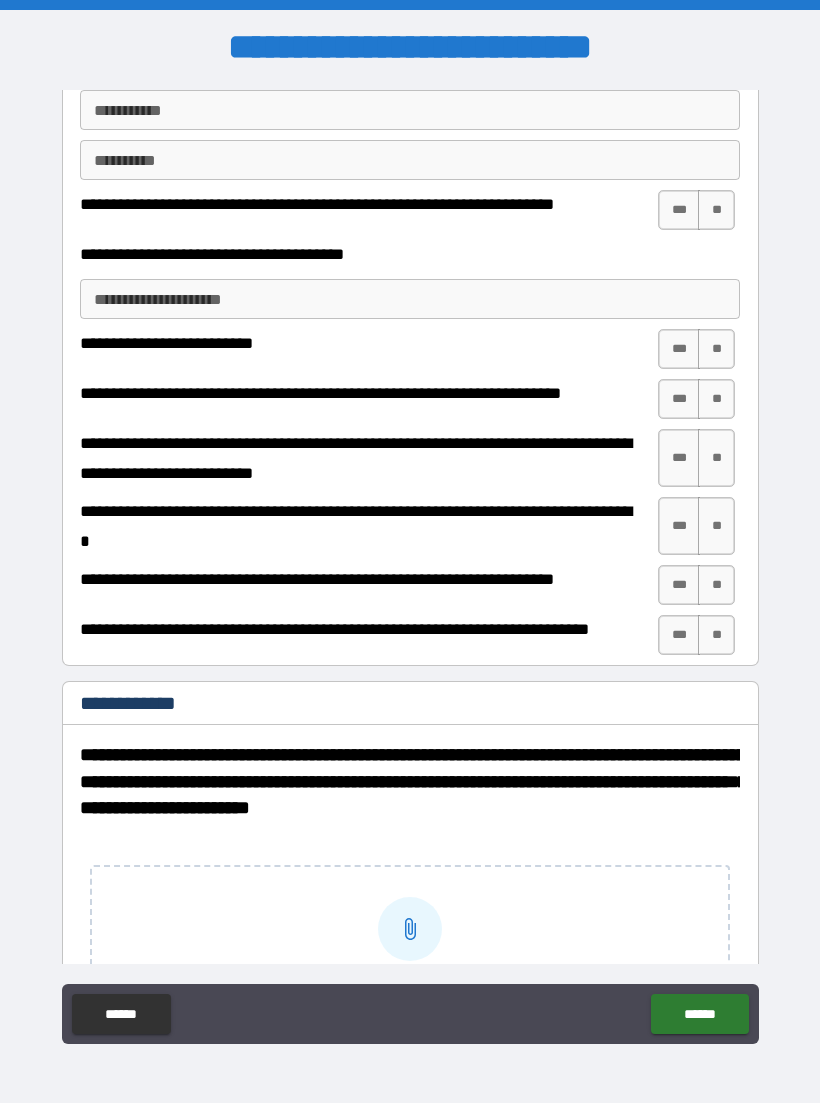 click on "**" at bounding box center [716, 349] 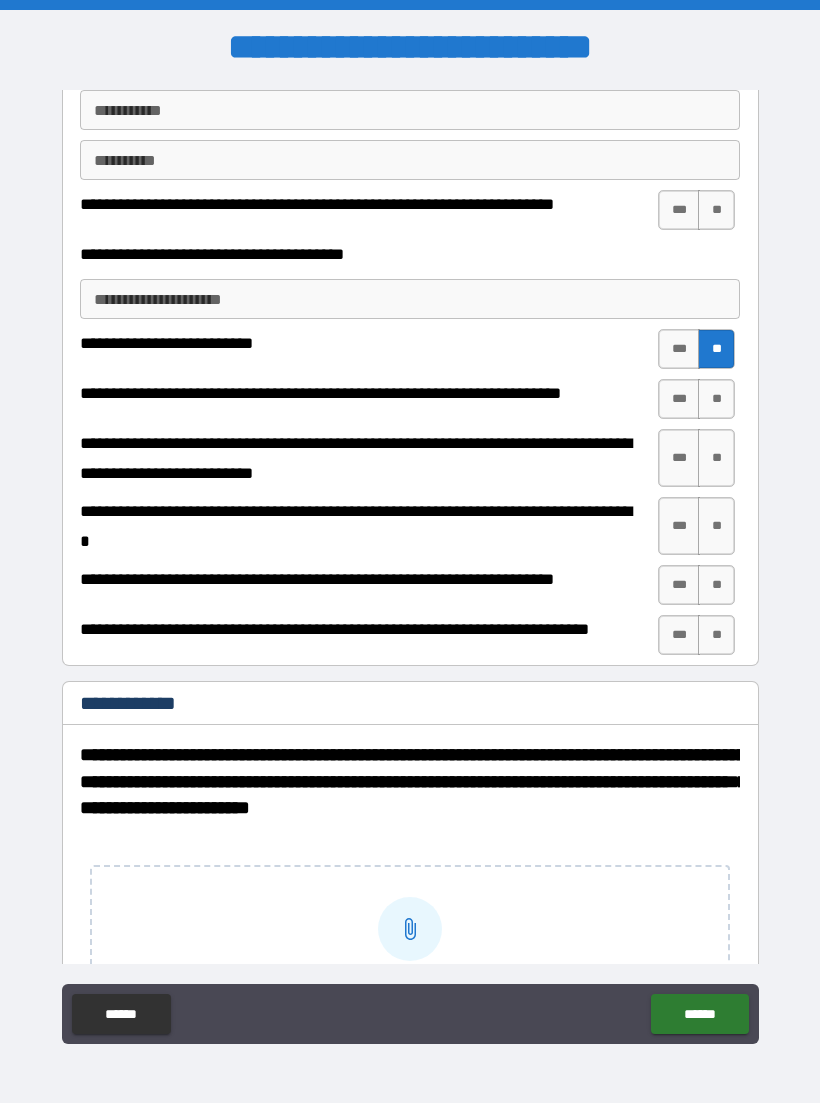 click on "**" at bounding box center (716, 399) 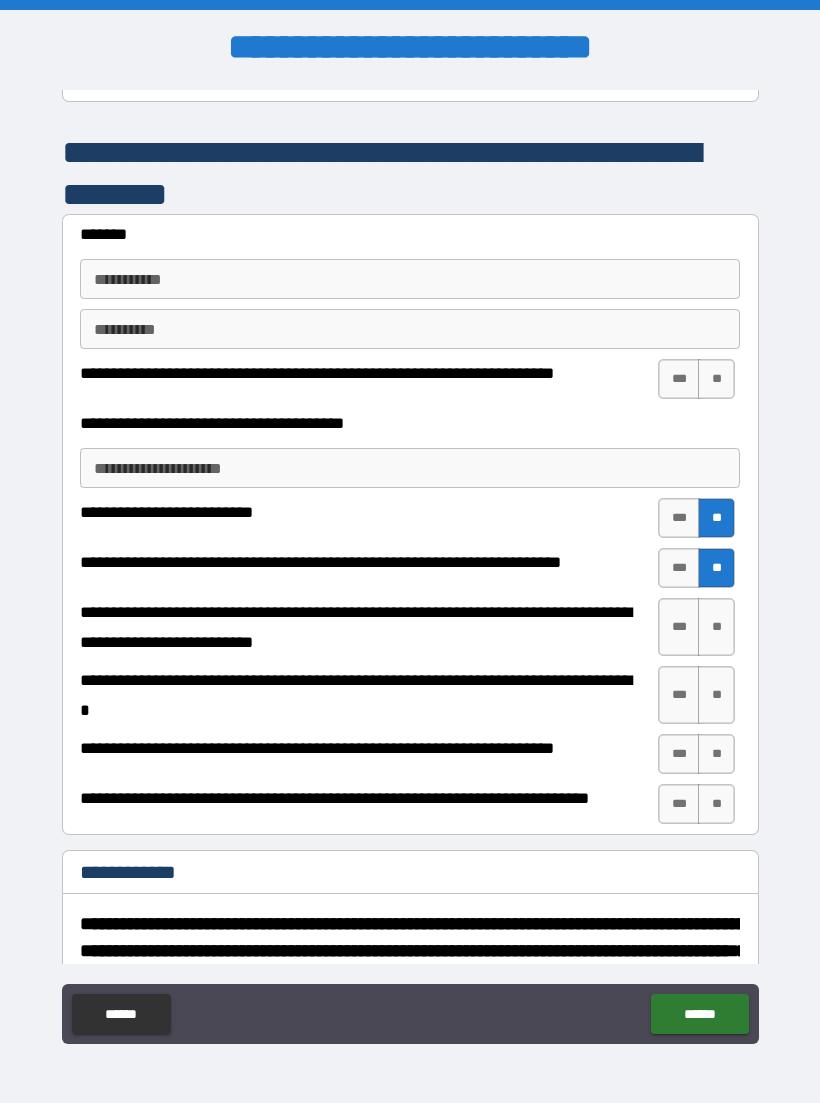 scroll, scrollTop: 5172, scrollLeft: 0, axis: vertical 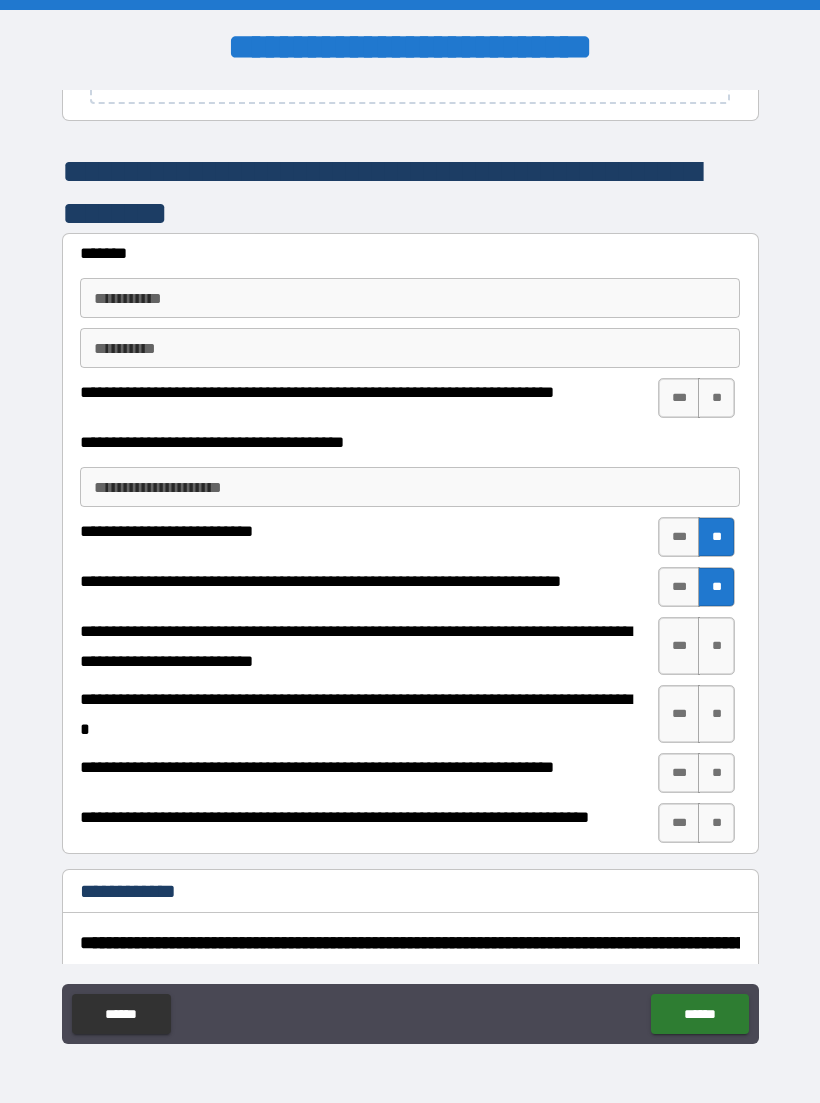 click on "**" at bounding box center [716, 398] 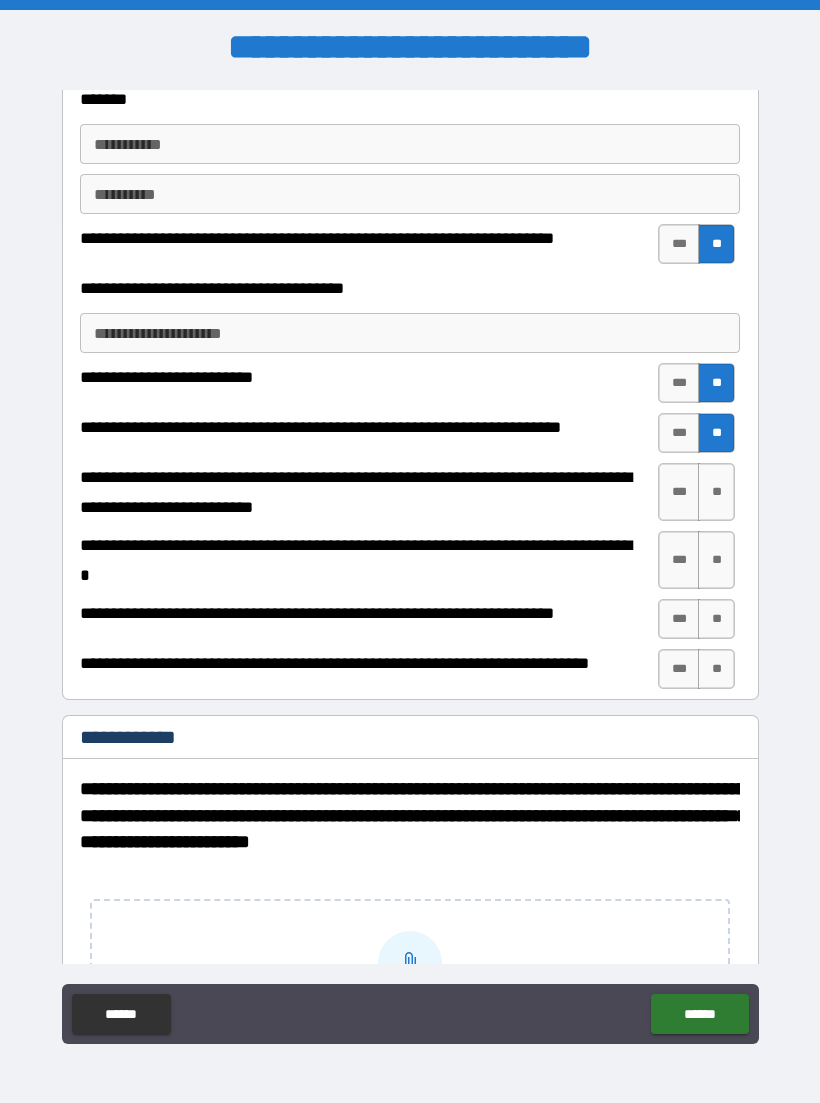 scroll, scrollTop: 5329, scrollLeft: 0, axis: vertical 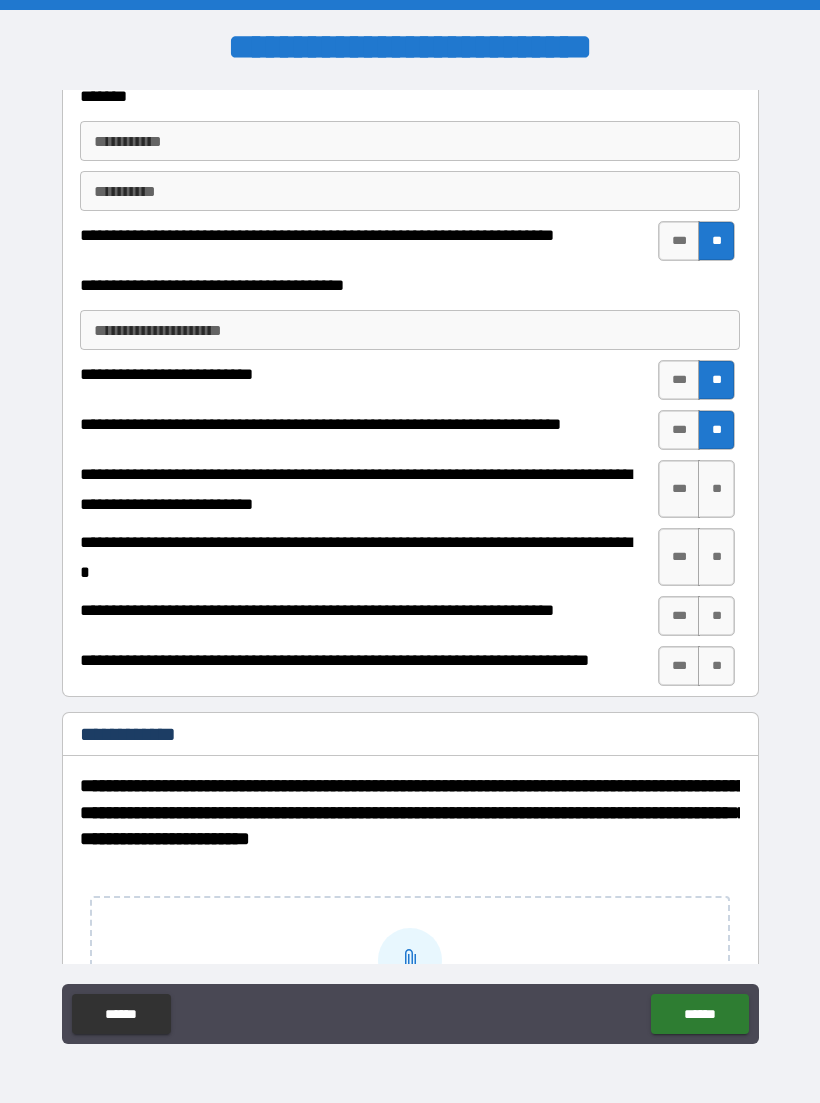 click on "**" at bounding box center [716, 489] 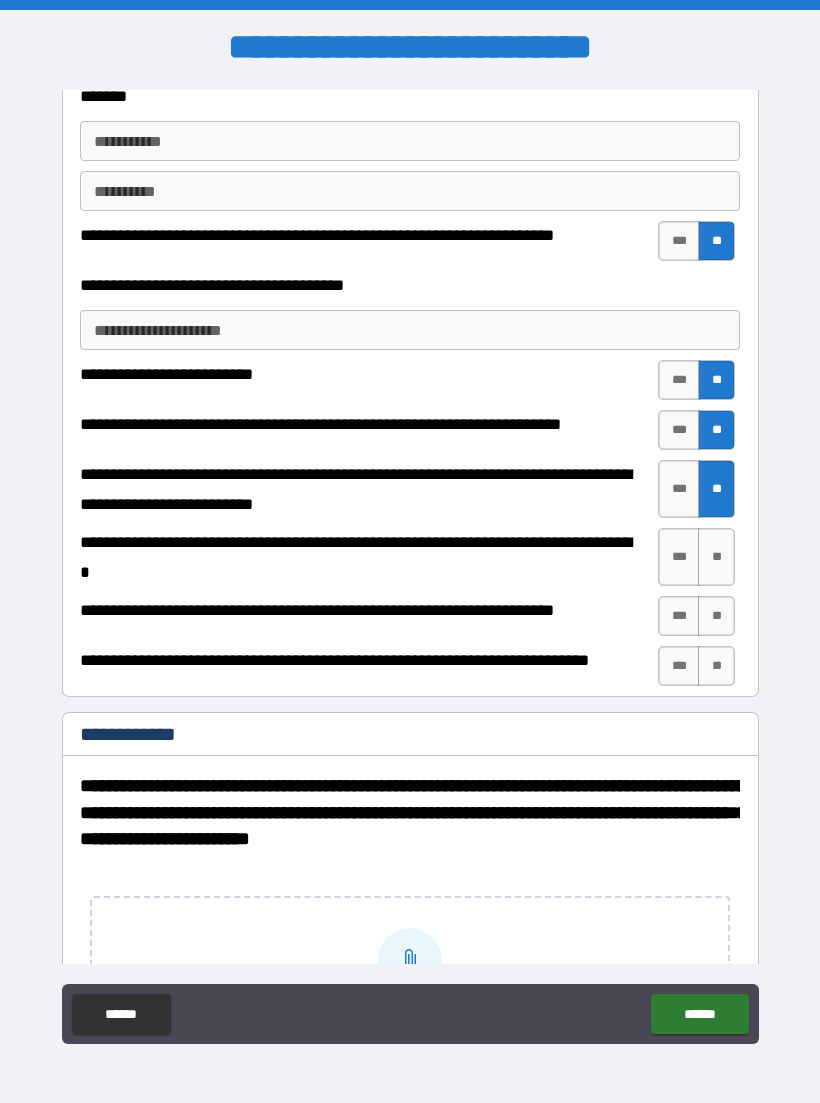 click on "**" at bounding box center (716, 557) 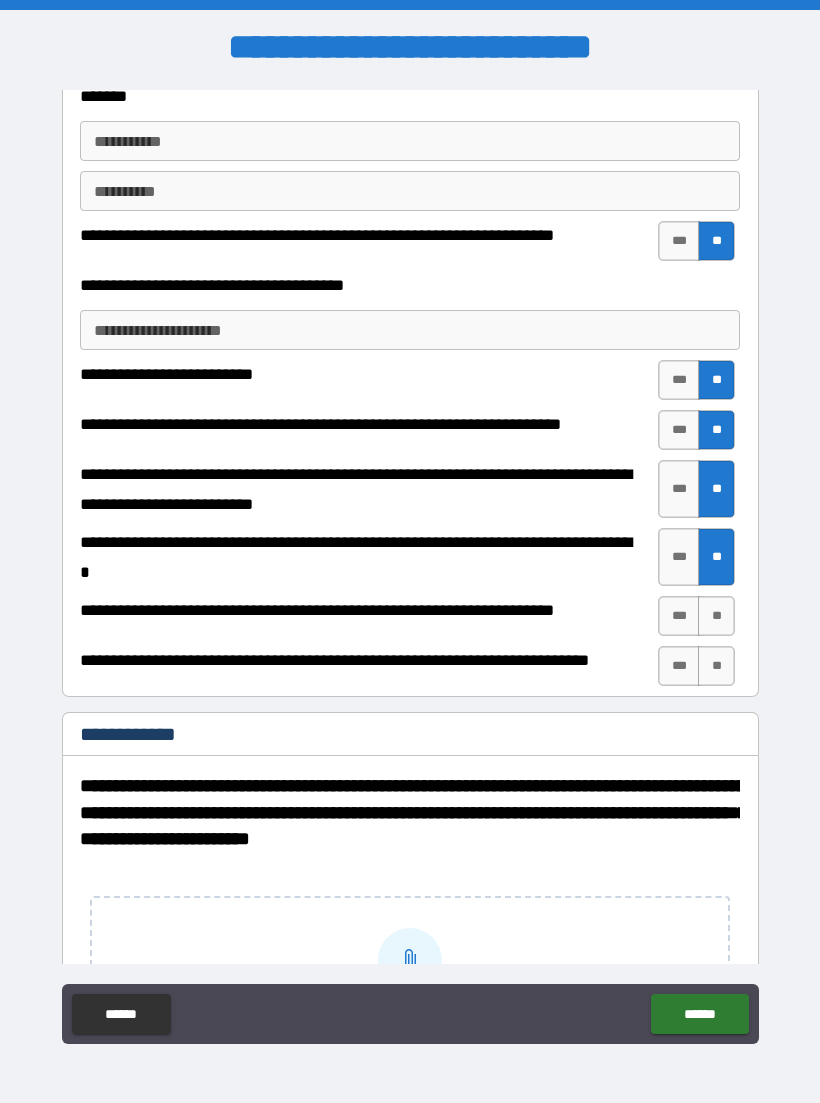 click on "**" at bounding box center (716, 557) 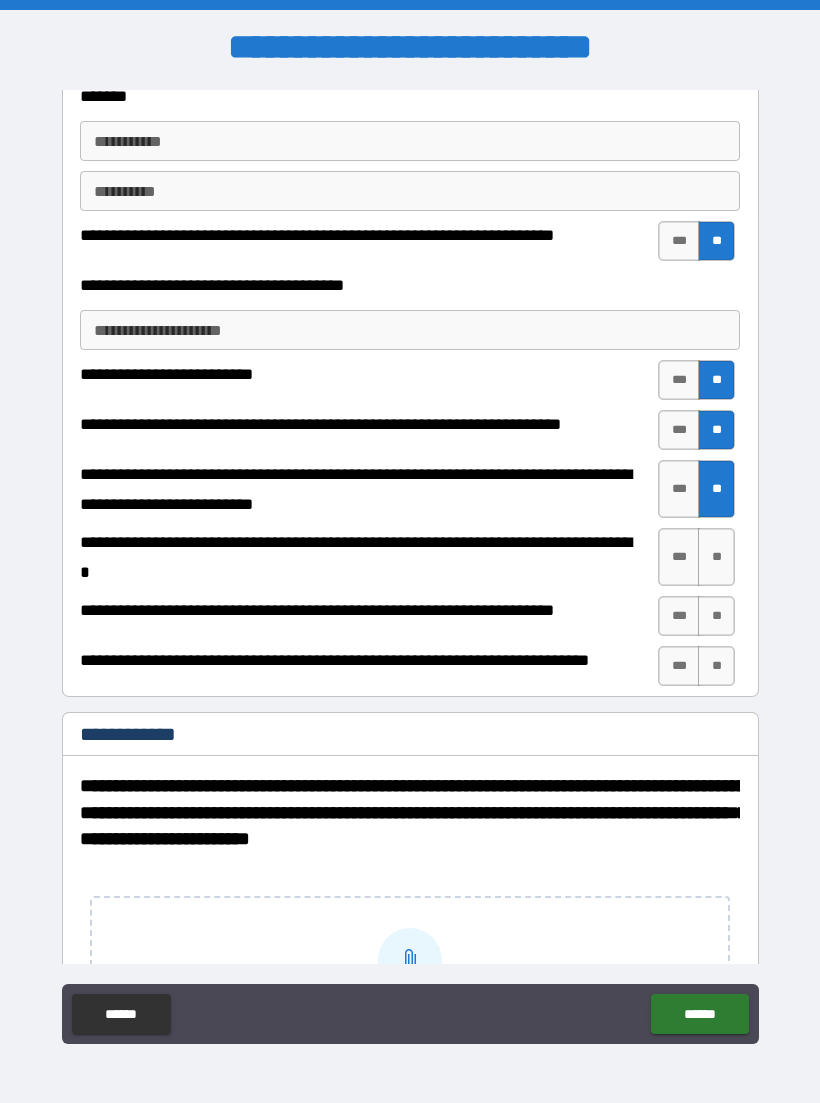 click on "**" at bounding box center [716, 616] 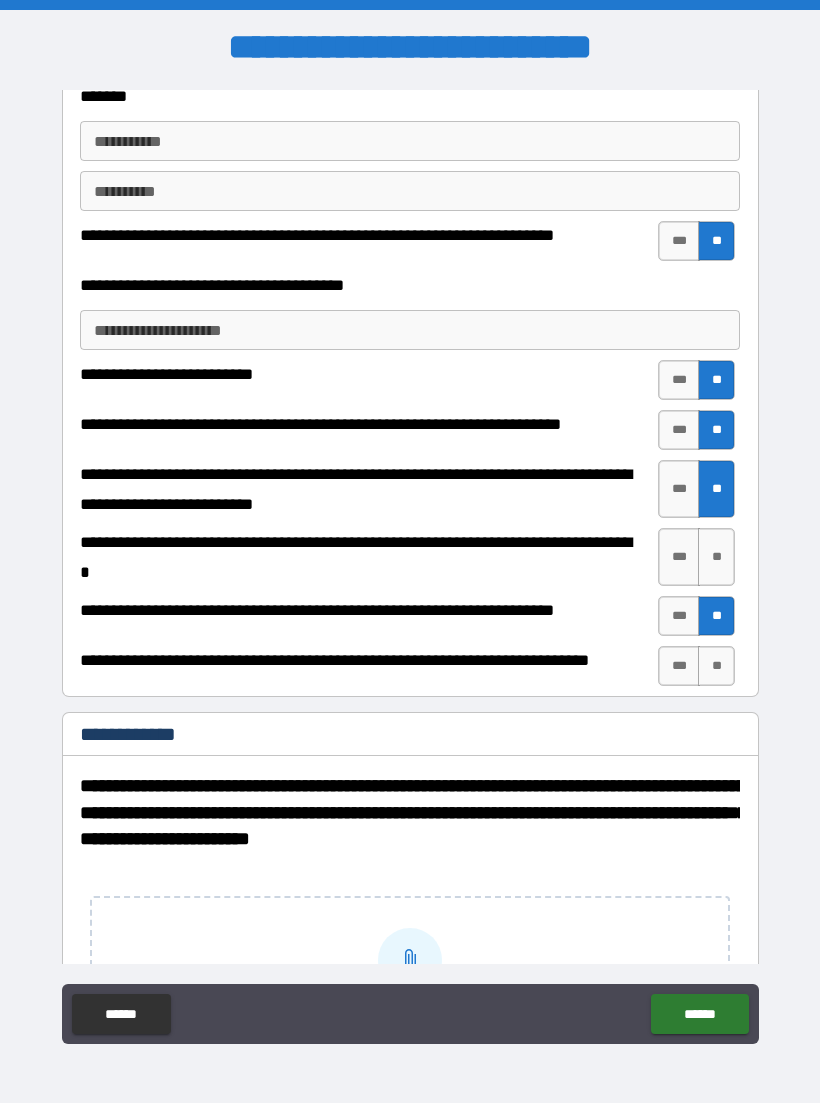 click on "**" at bounding box center (716, 557) 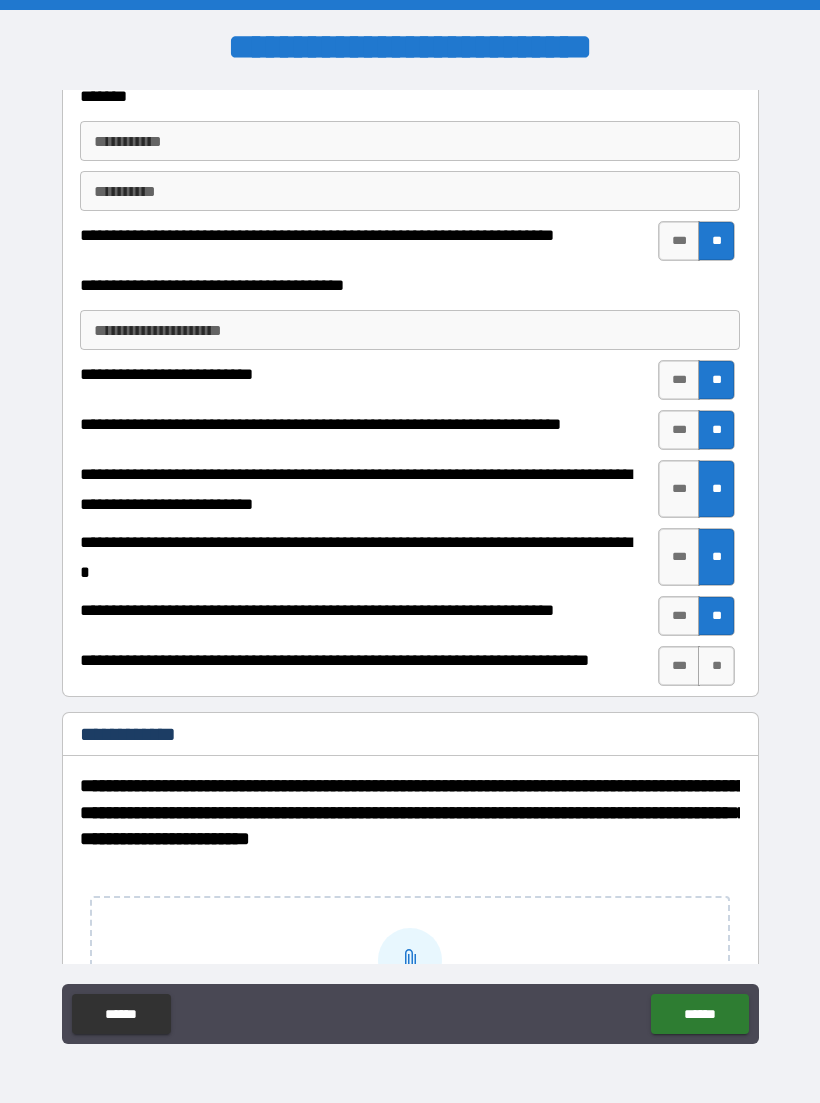 click on "**" at bounding box center (716, 666) 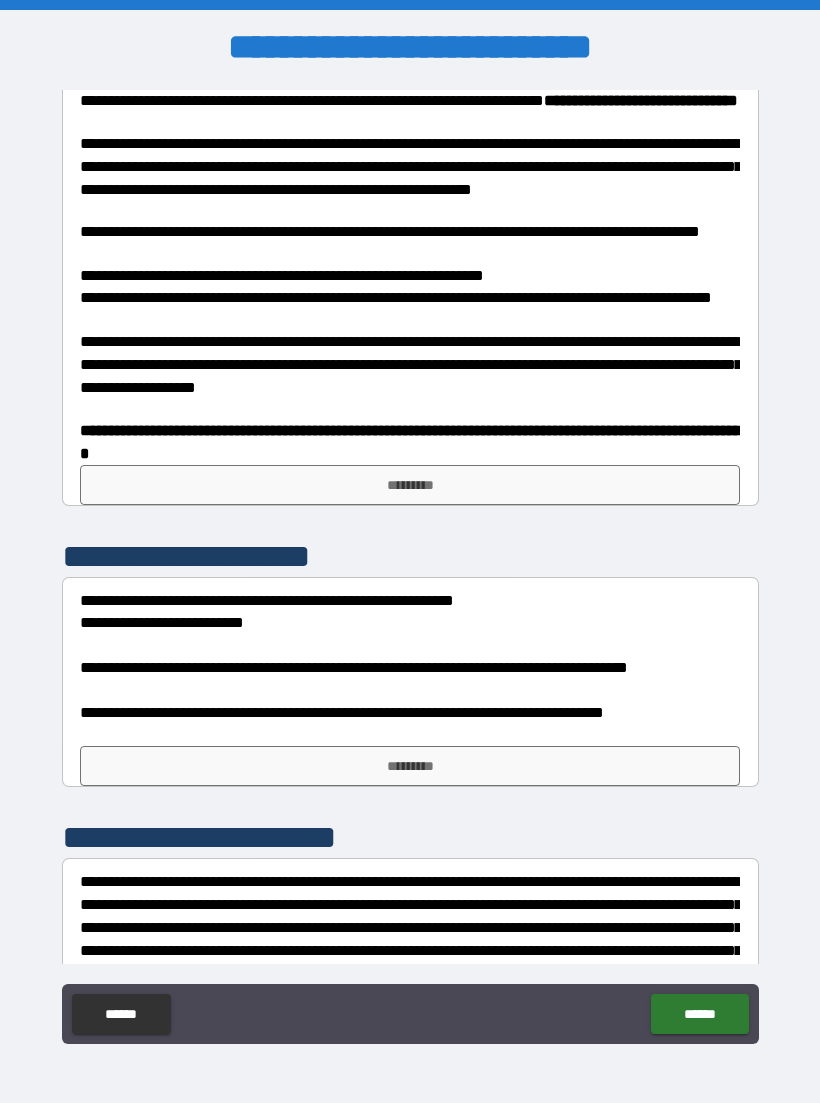 scroll, scrollTop: 11862, scrollLeft: 0, axis: vertical 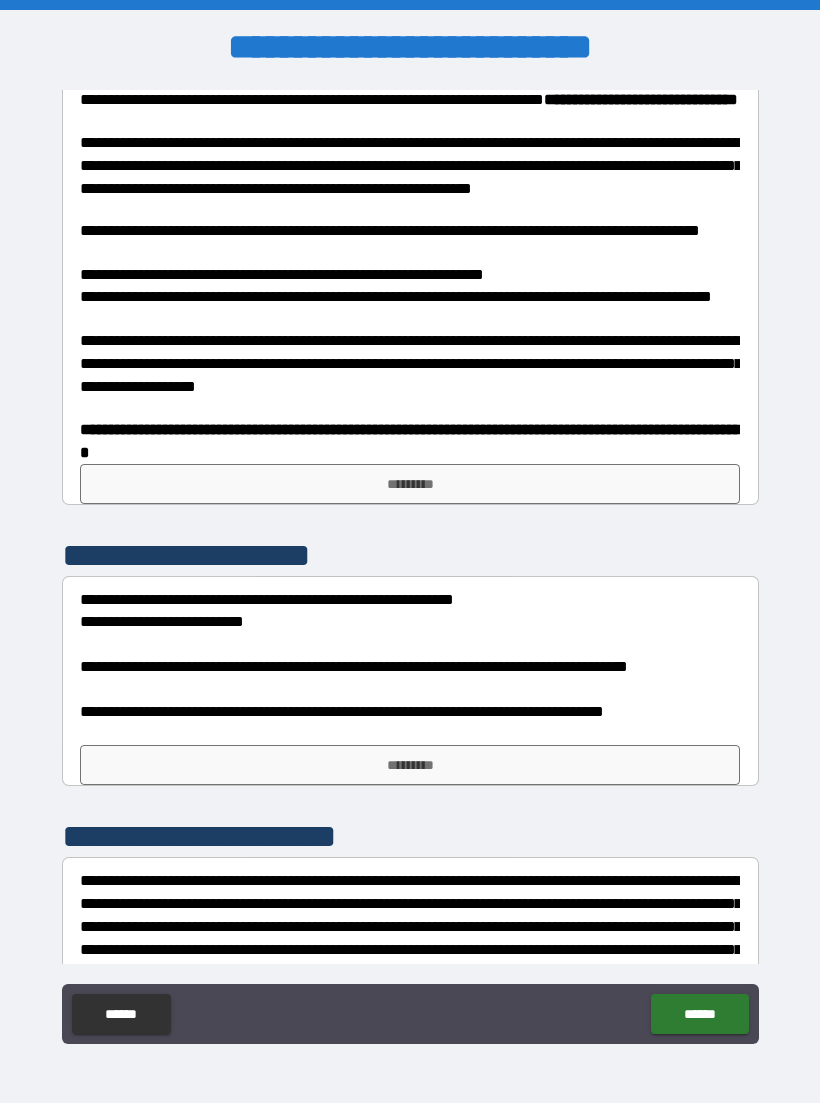 click on "*********" at bounding box center [410, 484] 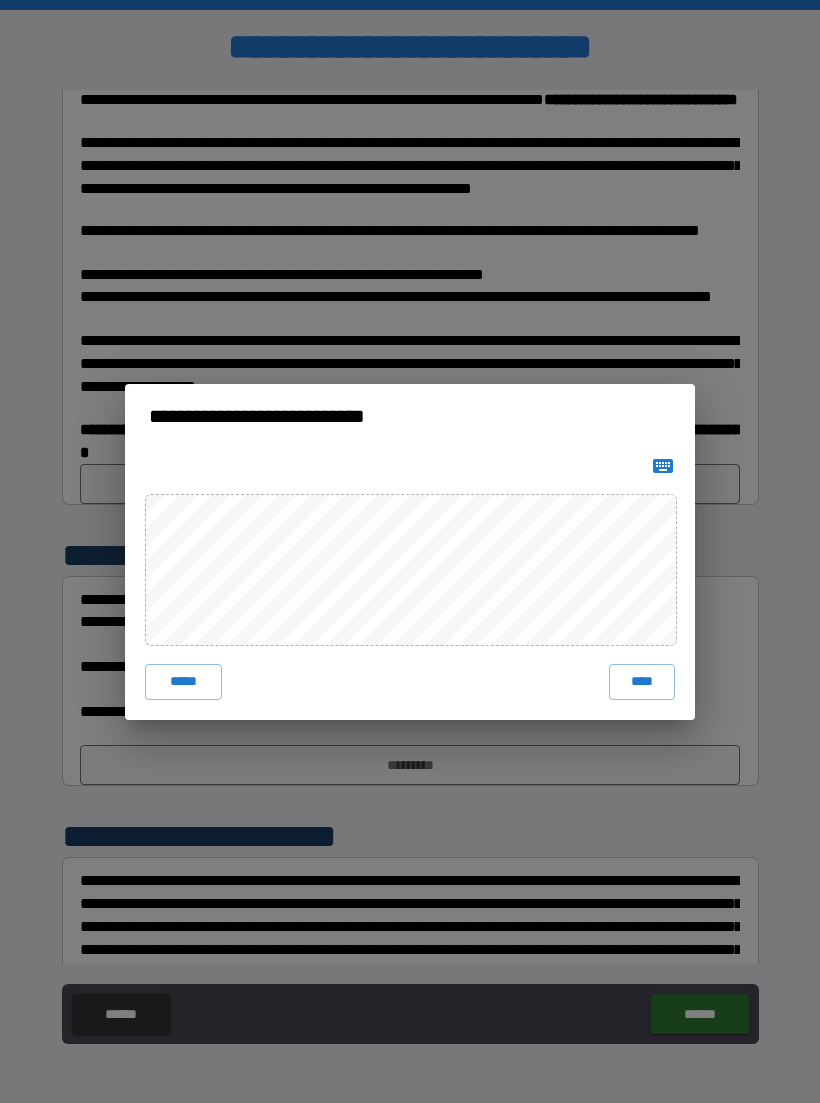 click on "****" at bounding box center [642, 682] 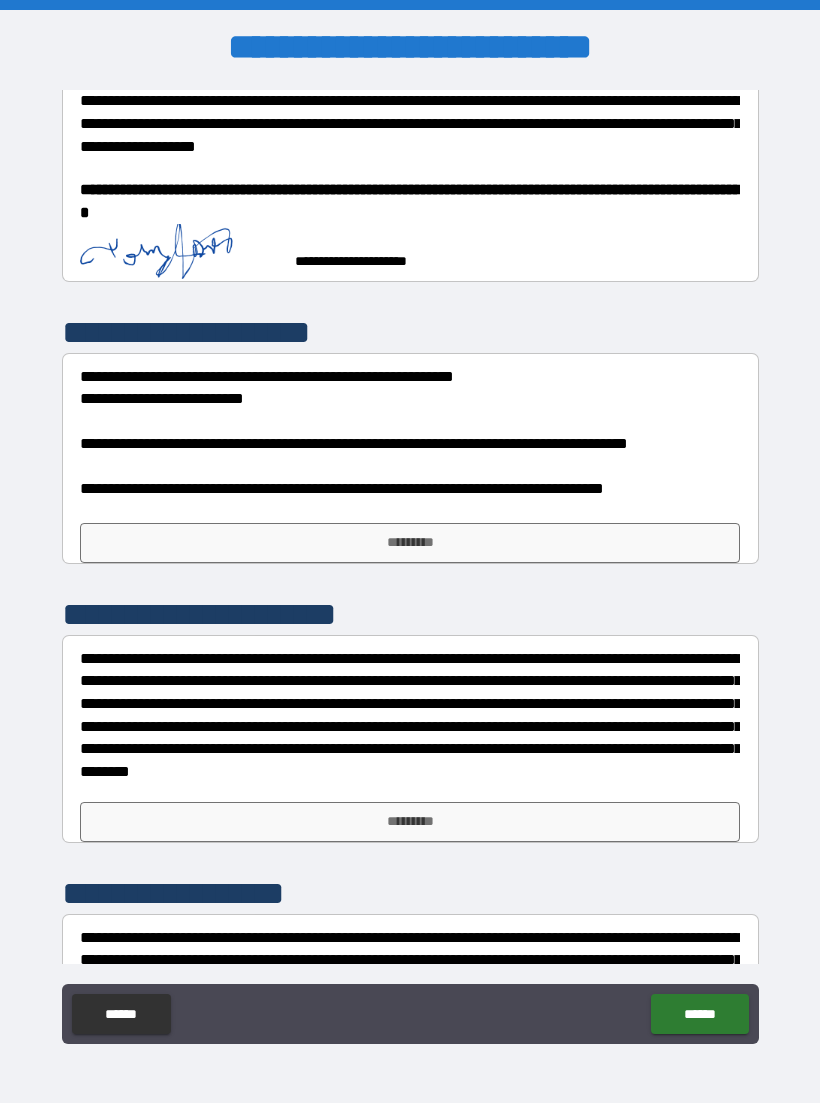 scroll, scrollTop: 12100, scrollLeft: 0, axis: vertical 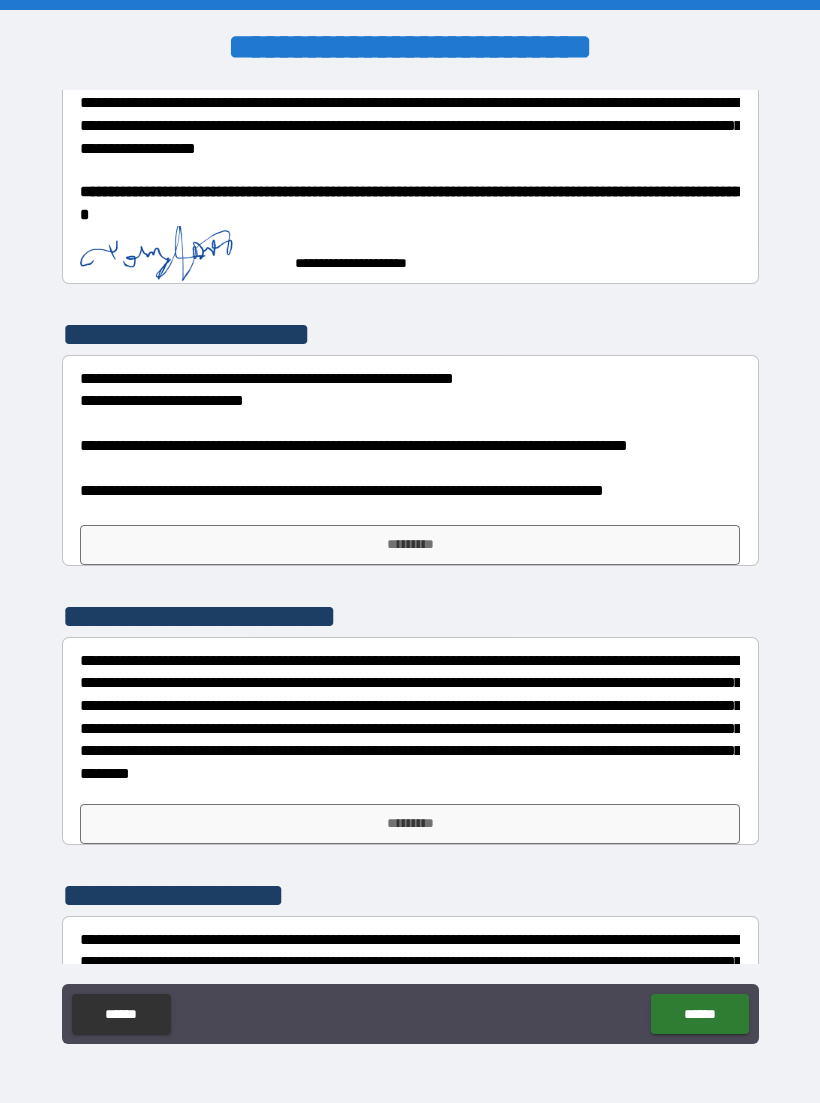 click on "*********" at bounding box center (410, 545) 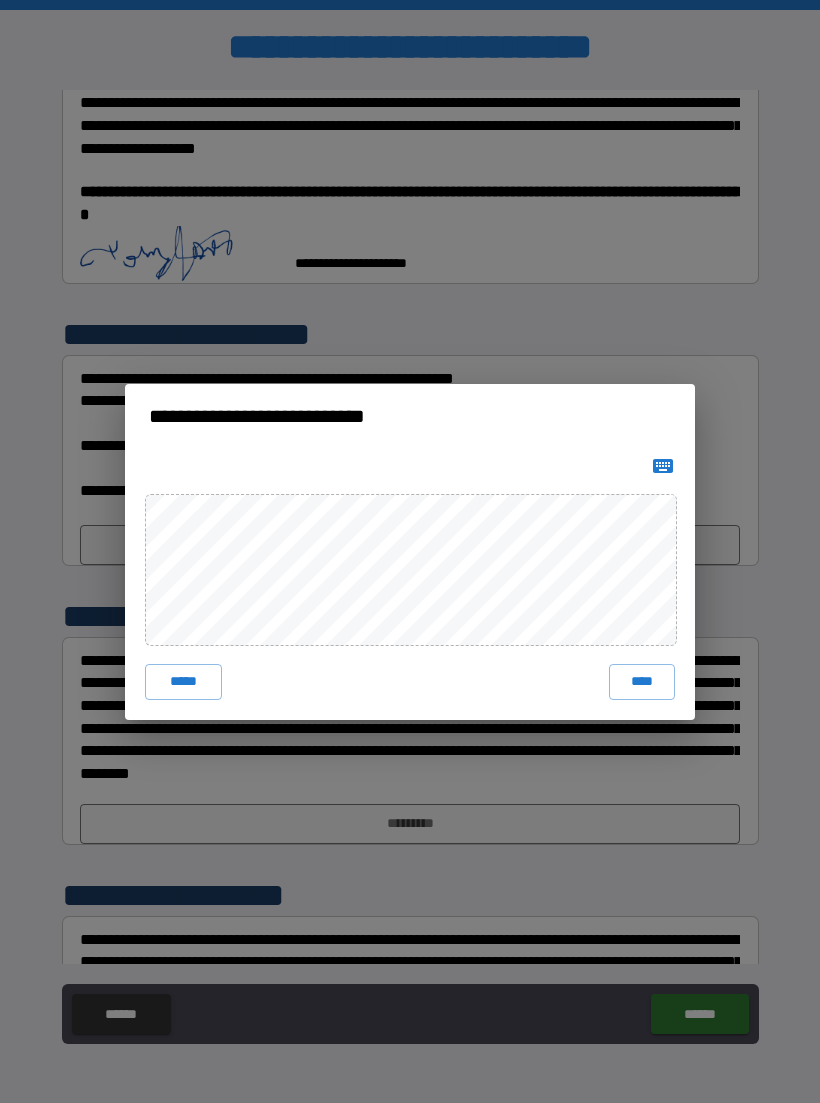 click on "****" at bounding box center (642, 682) 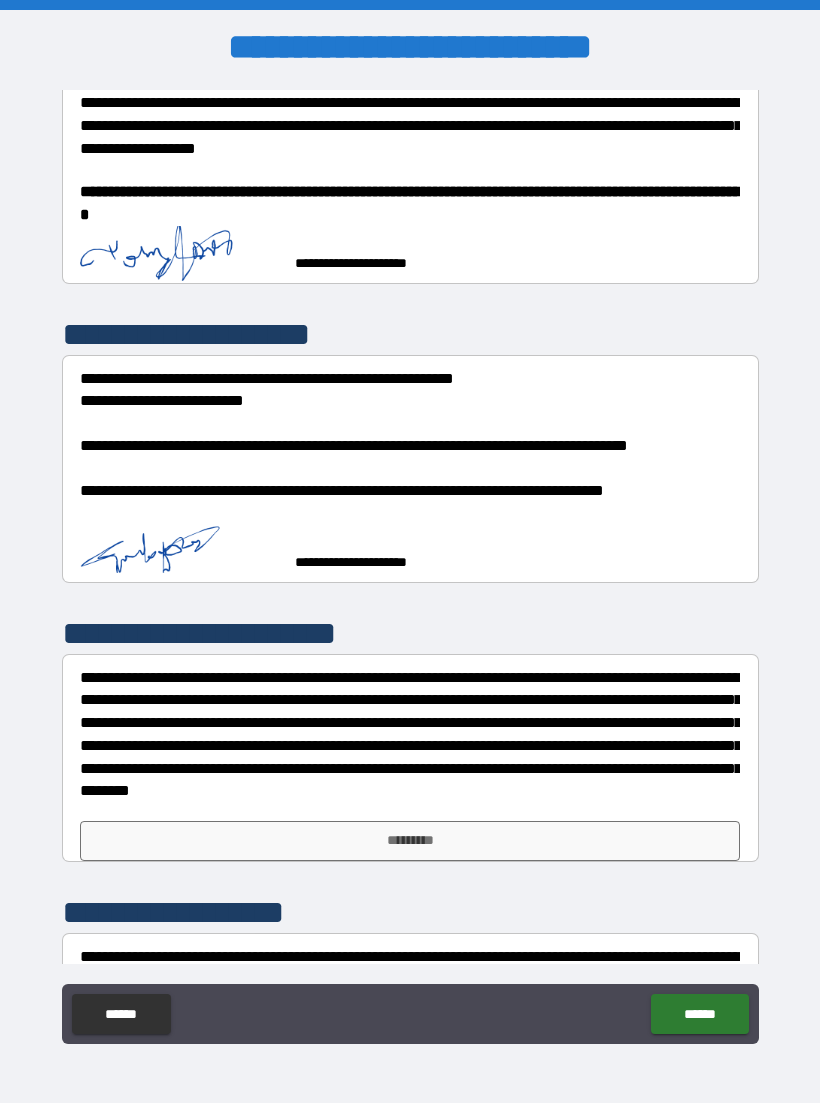 click on "*********" at bounding box center [410, 841] 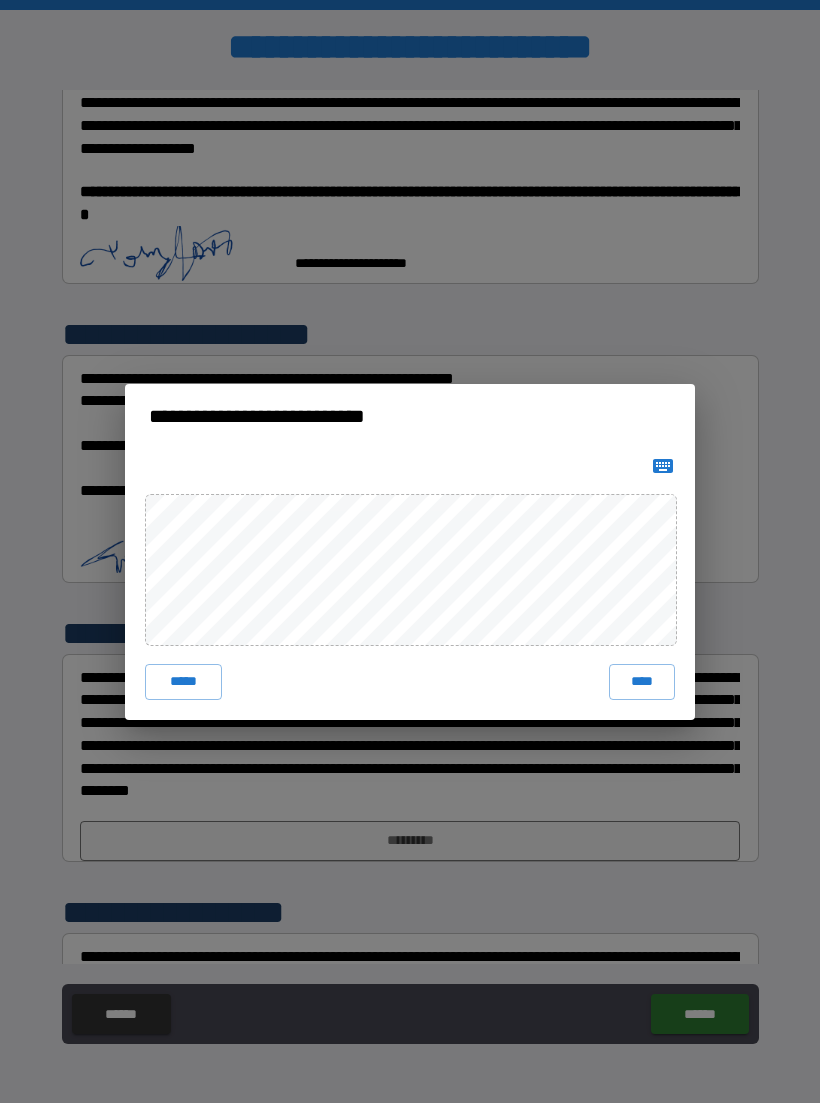 click on "****" at bounding box center (642, 682) 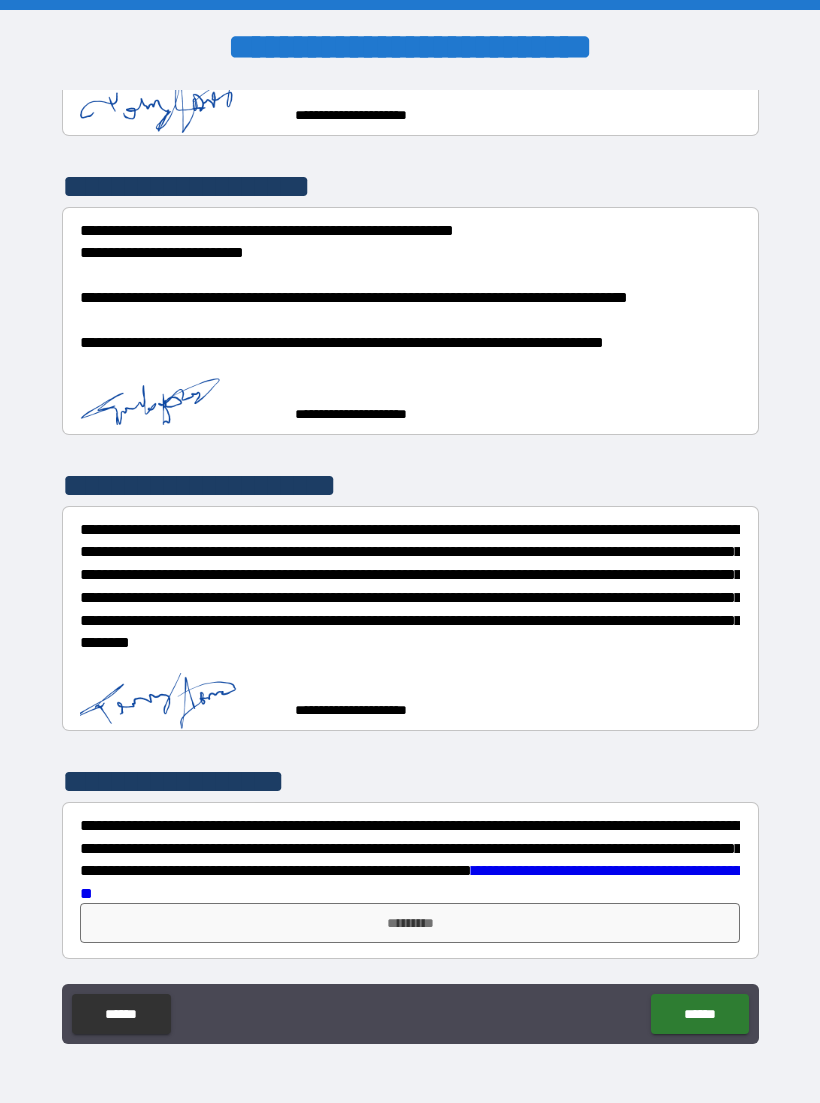 scroll, scrollTop: 12252, scrollLeft: 0, axis: vertical 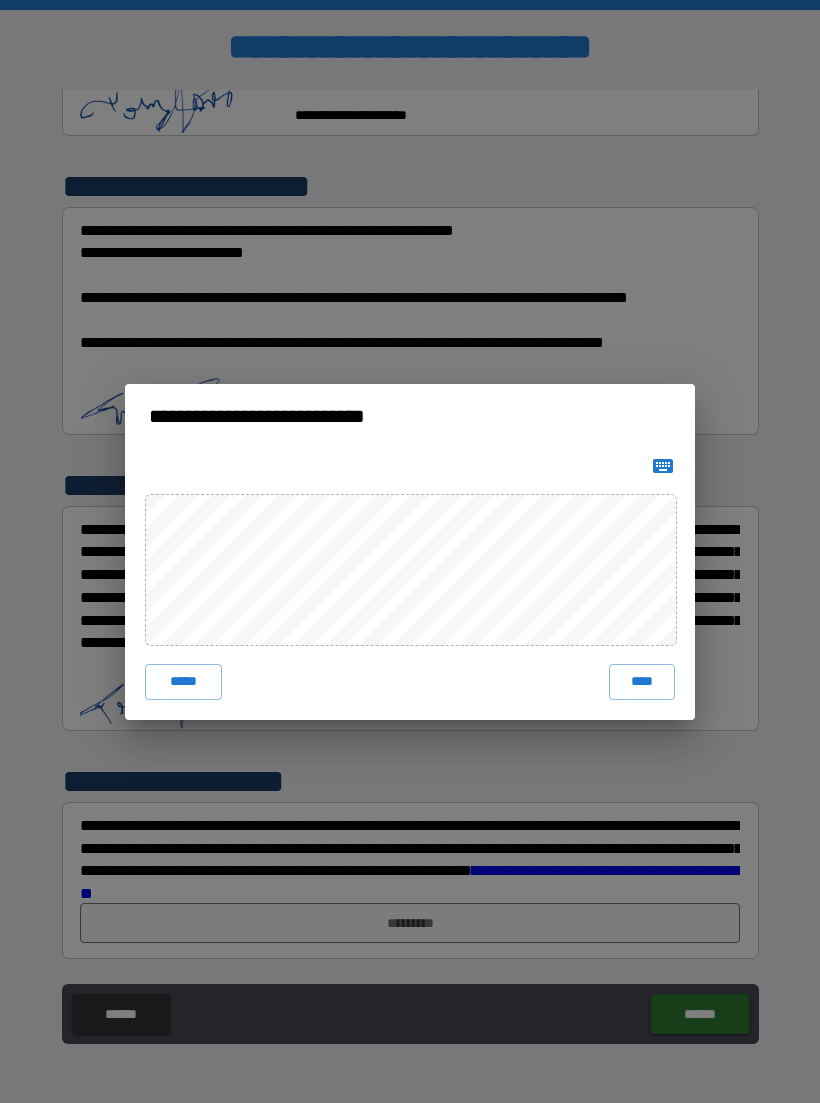 click on "****" at bounding box center (642, 682) 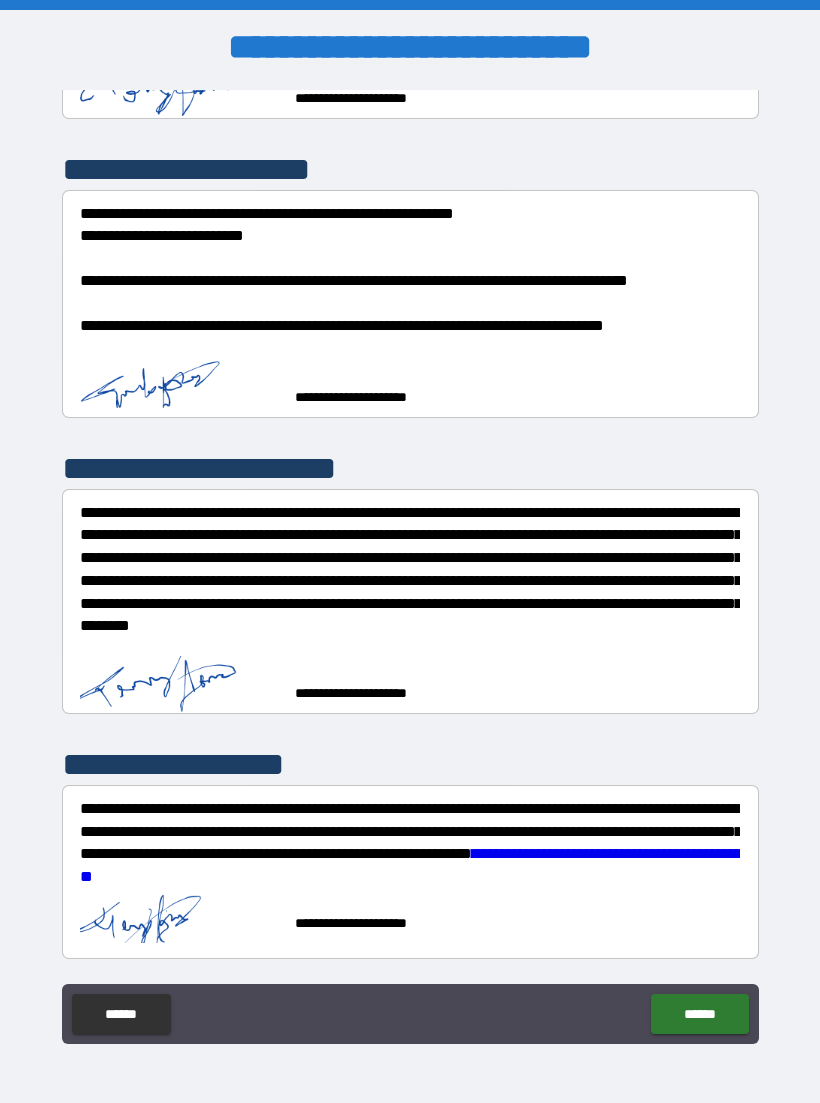 scroll, scrollTop: 12270, scrollLeft: 0, axis: vertical 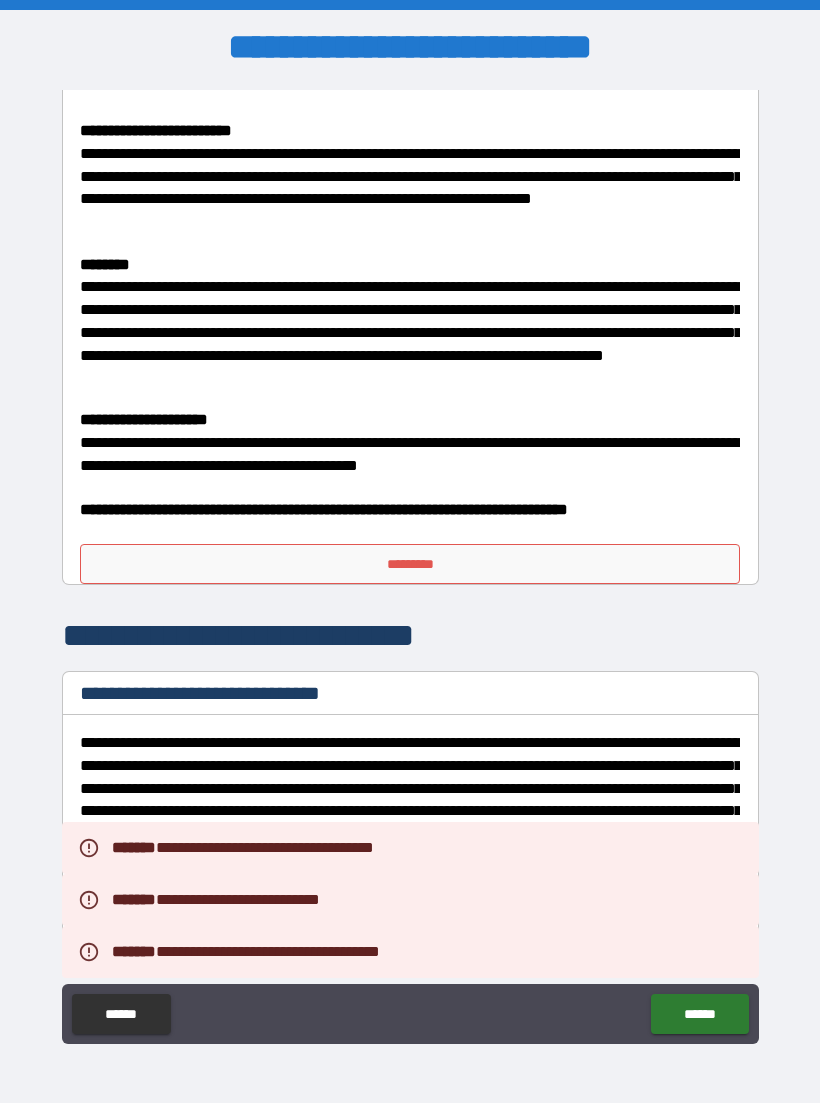 click on "*********" at bounding box center [410, 564] 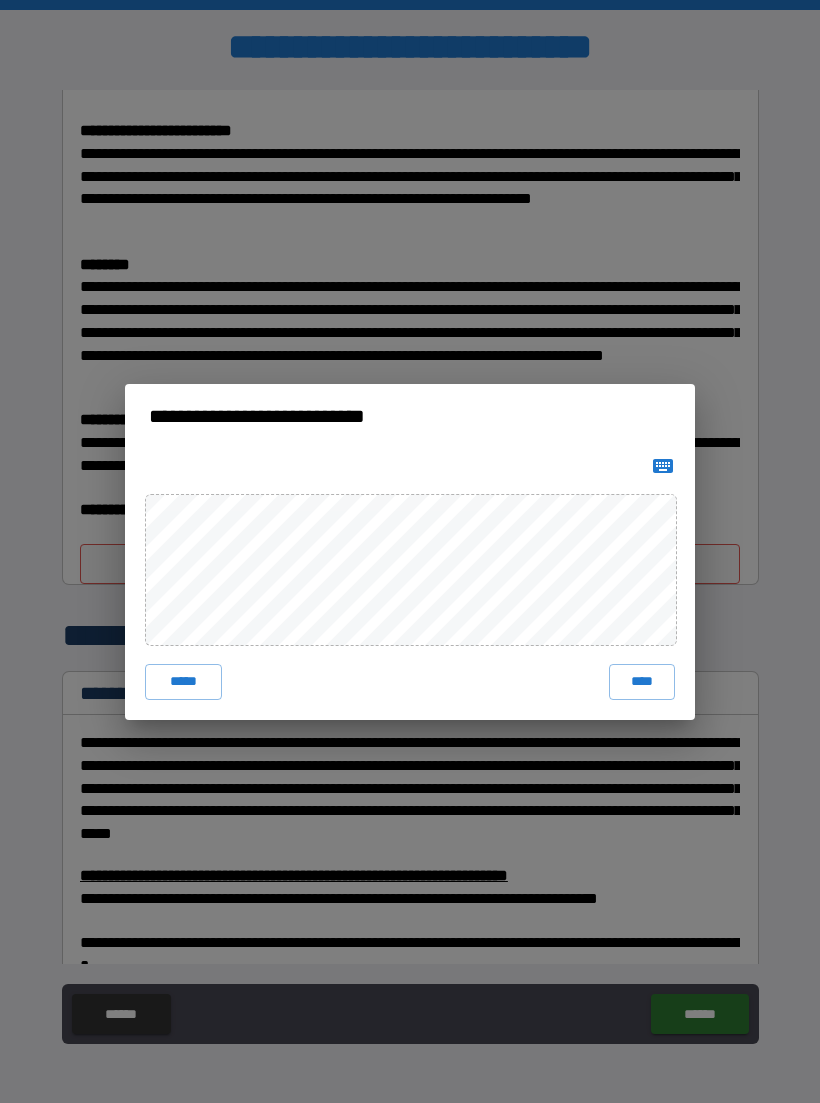 click on "****" at bounding box center [642, 682] 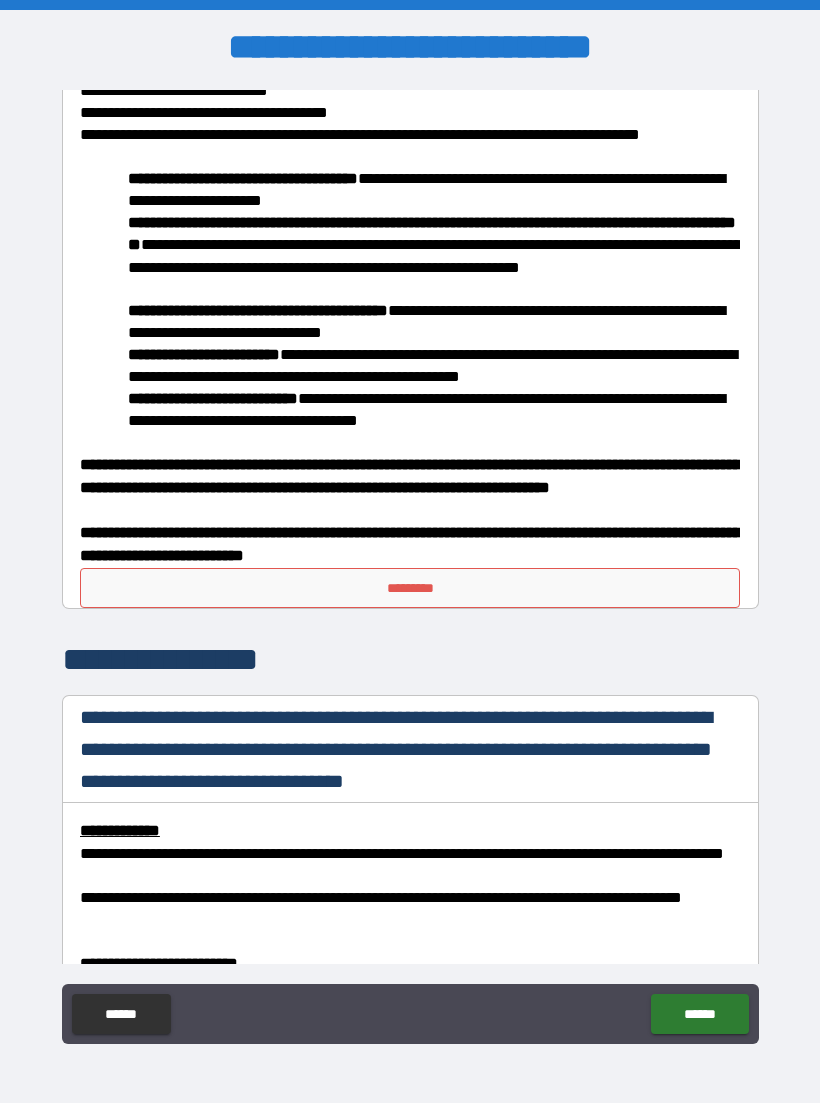 scroll, scrollTop: 8034, scrollLeft: 0, axis: vertical 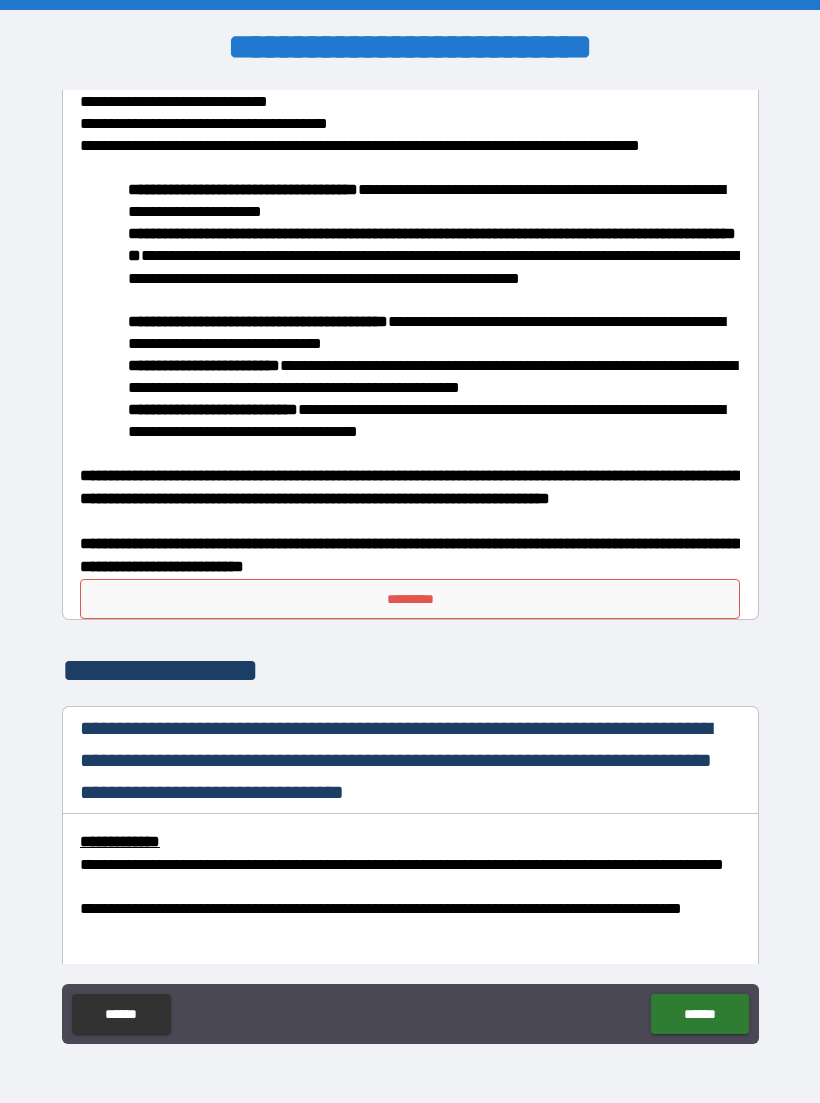 click on "*********" at bounding box center [410, 599] 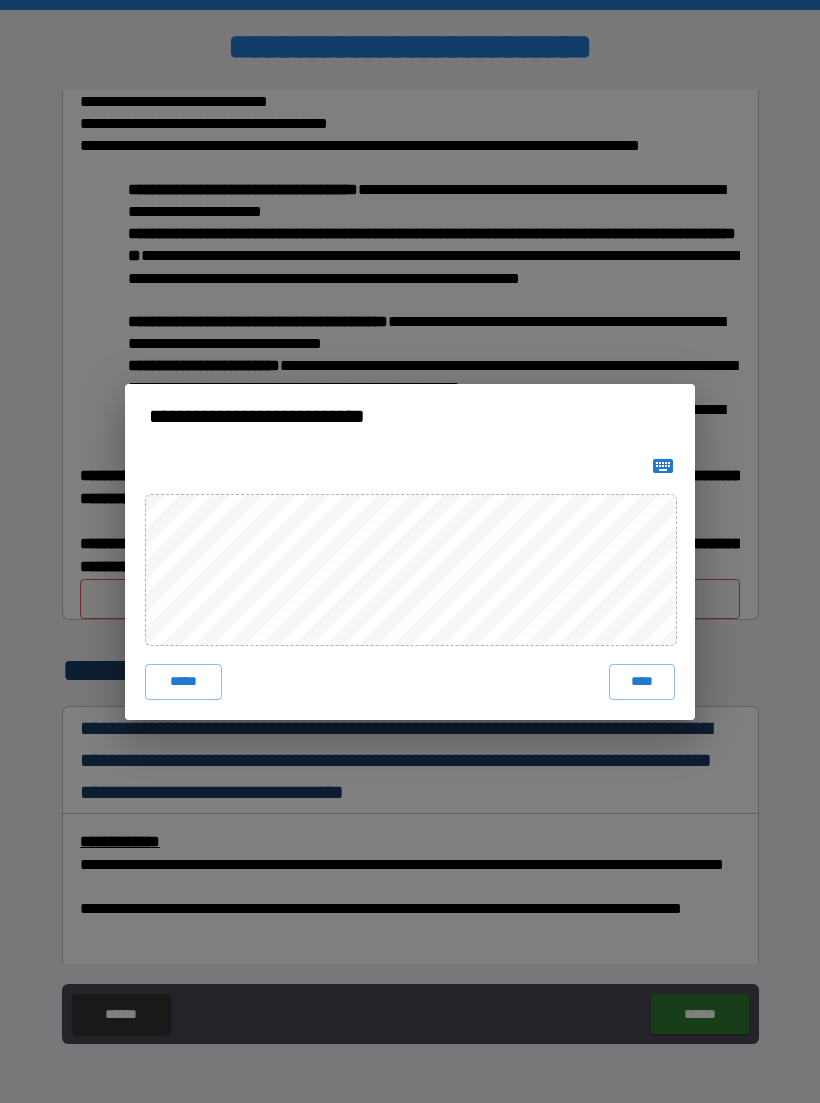 click on "****" at bounding box center (642, 682) 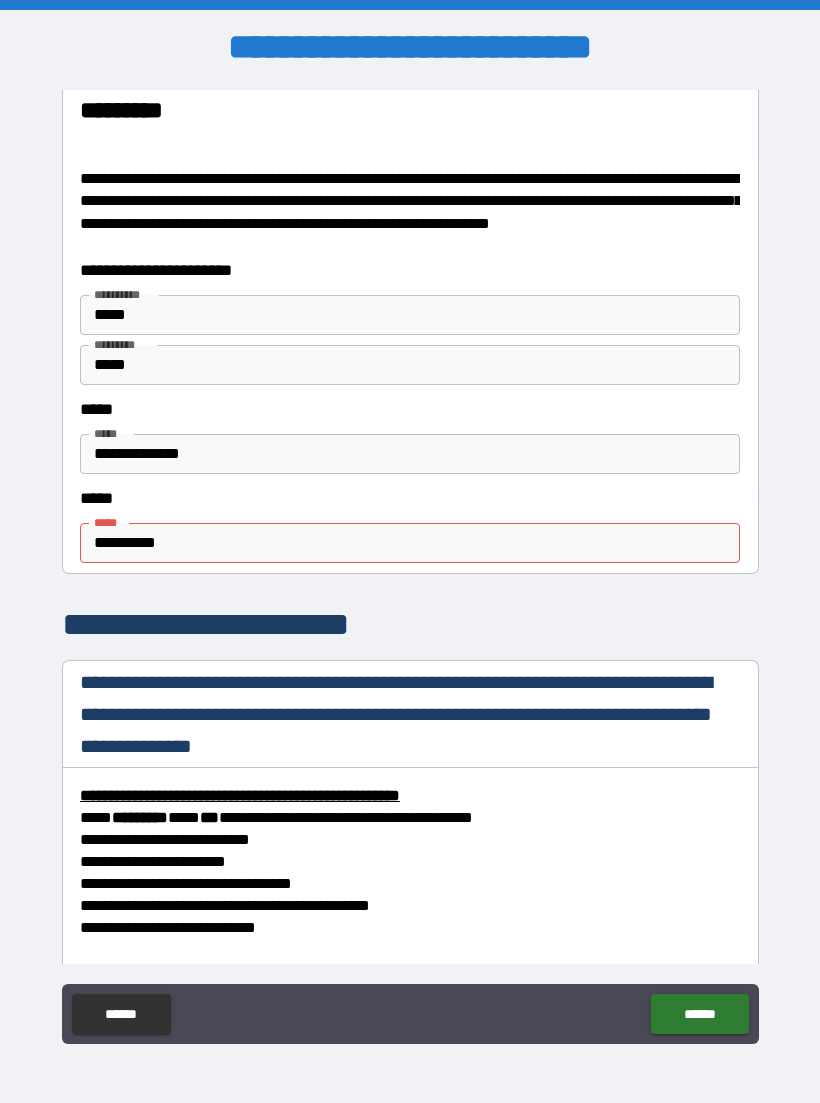 scroll, scrollTop: 6984, scrollLeft: 0, axis: vertical 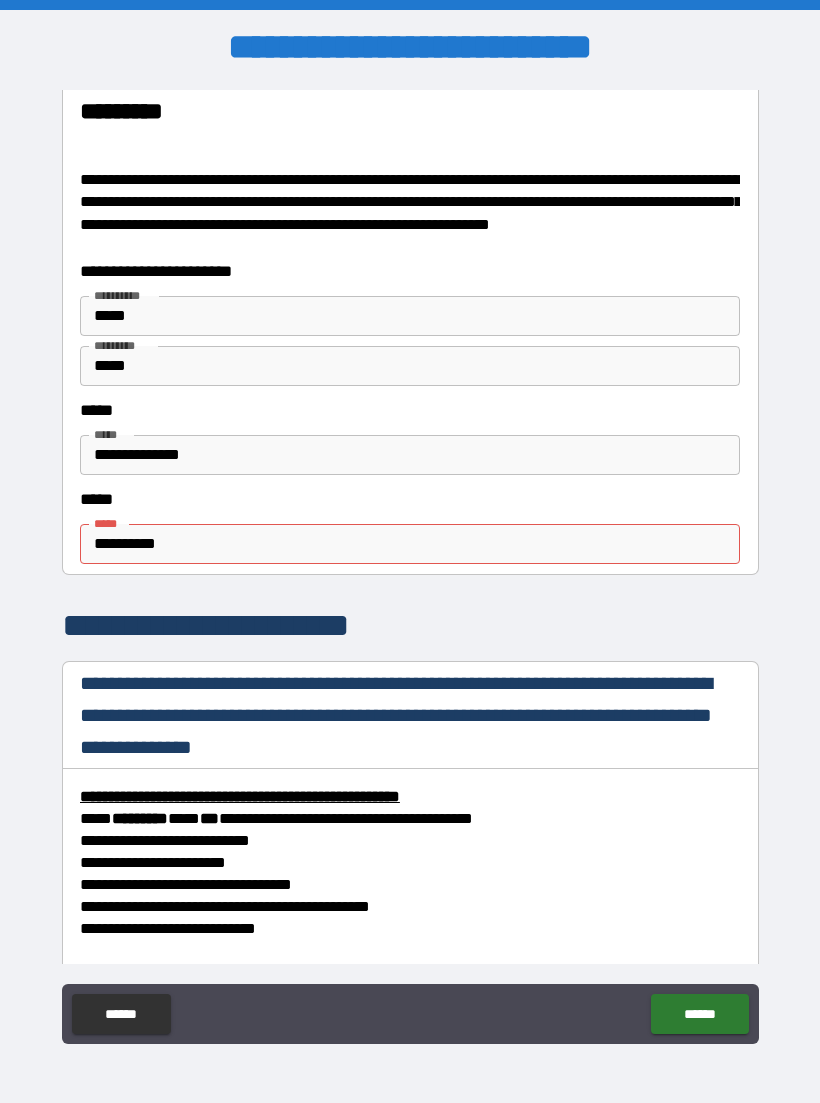 click on "**********" at bounding box center (410, 544) 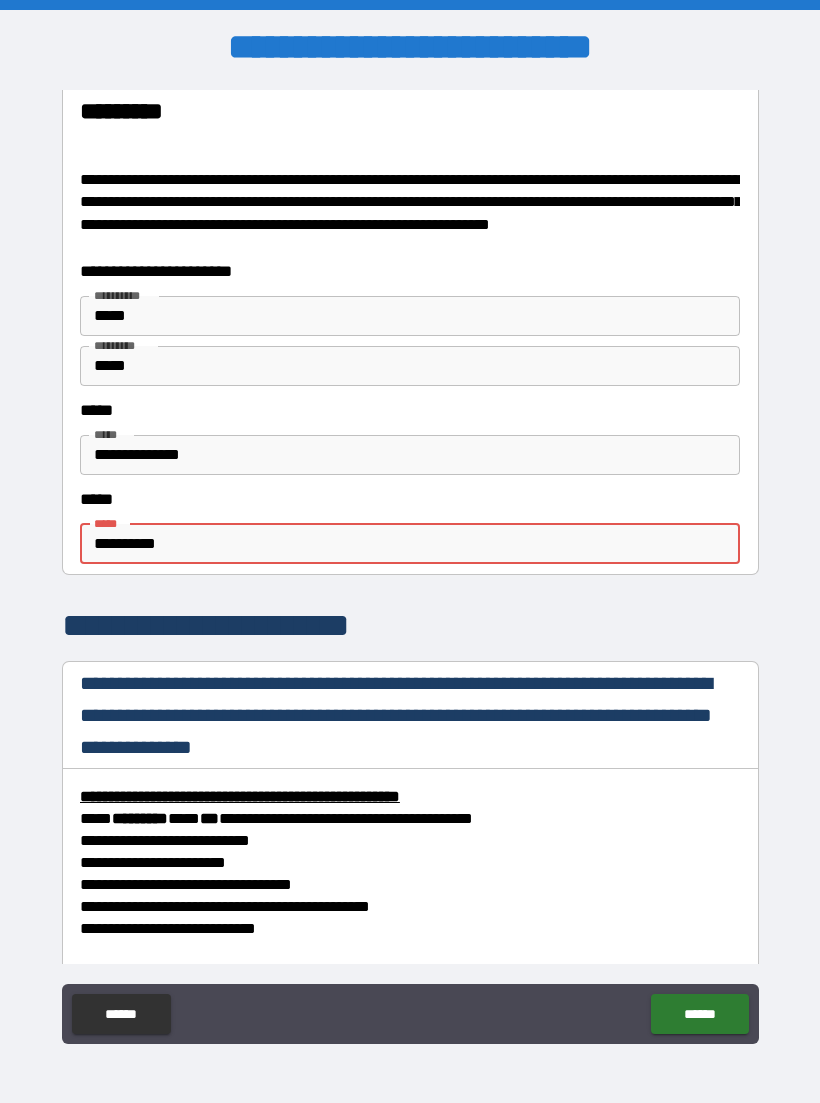 click on "**********" at bounding box center (410, 544) 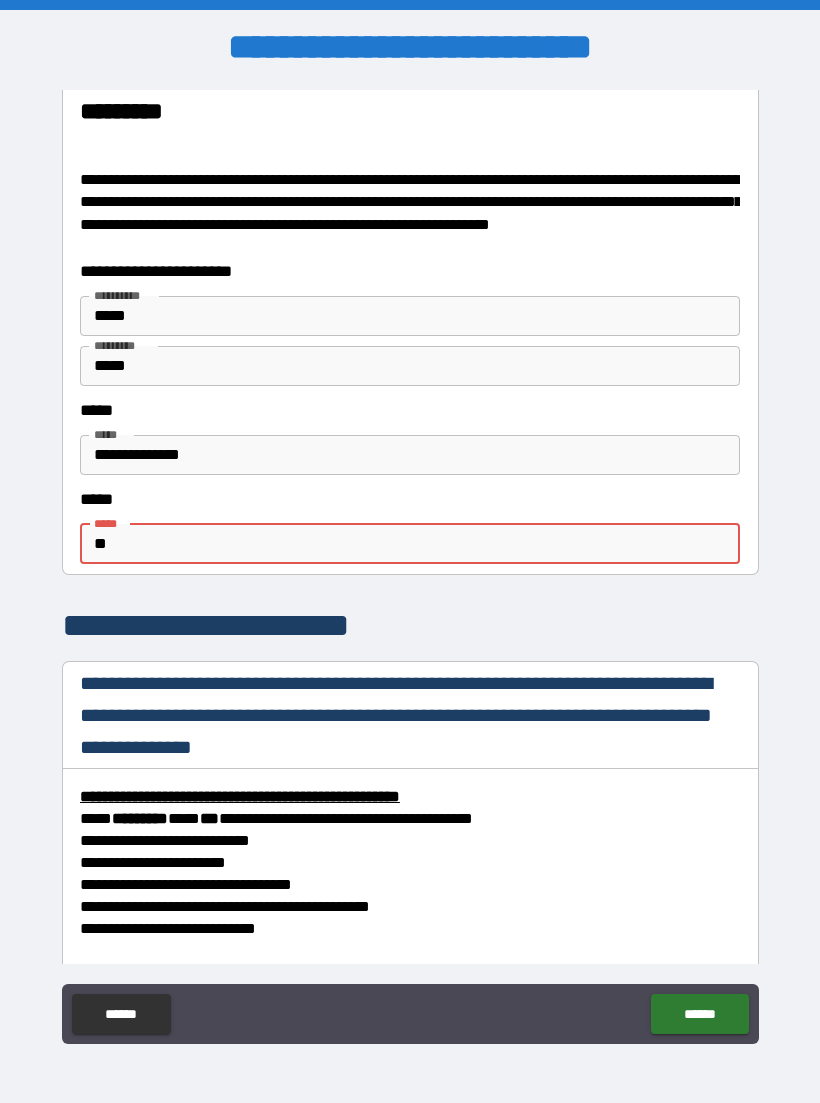 type on "*" 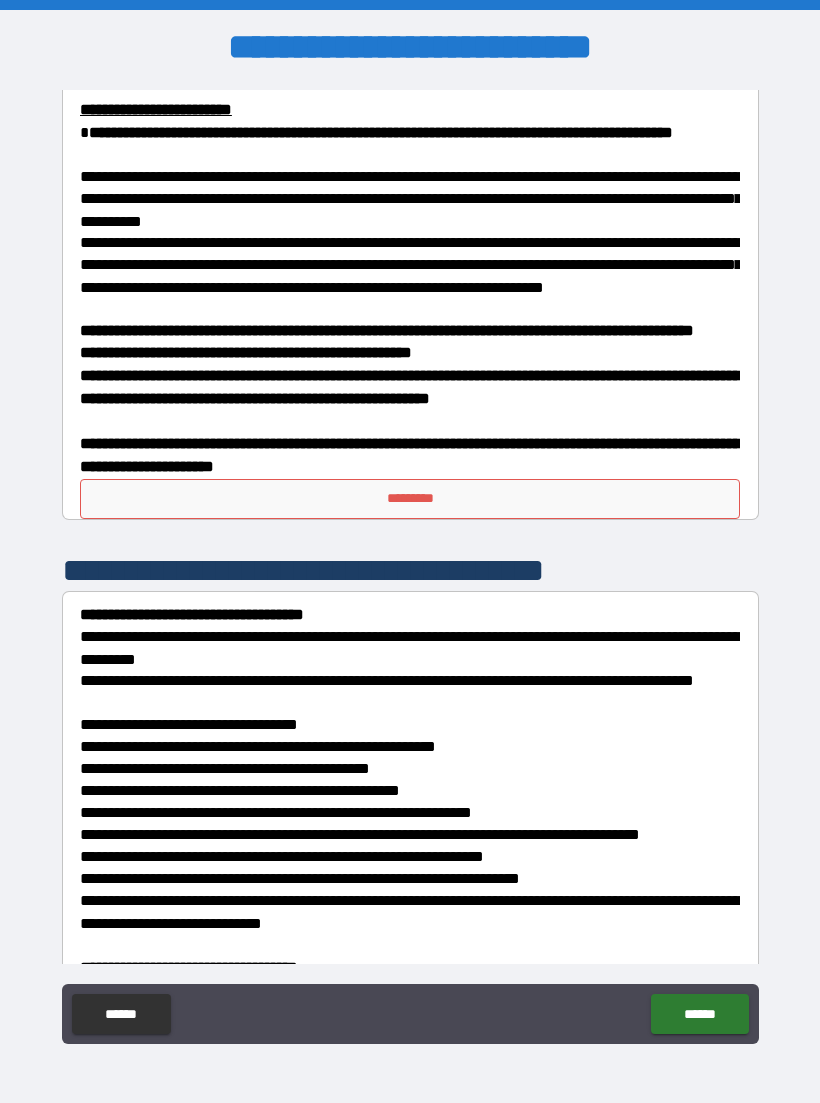 scroll, scrollTop: 9351, scrollLeft: 0, axis: vertical 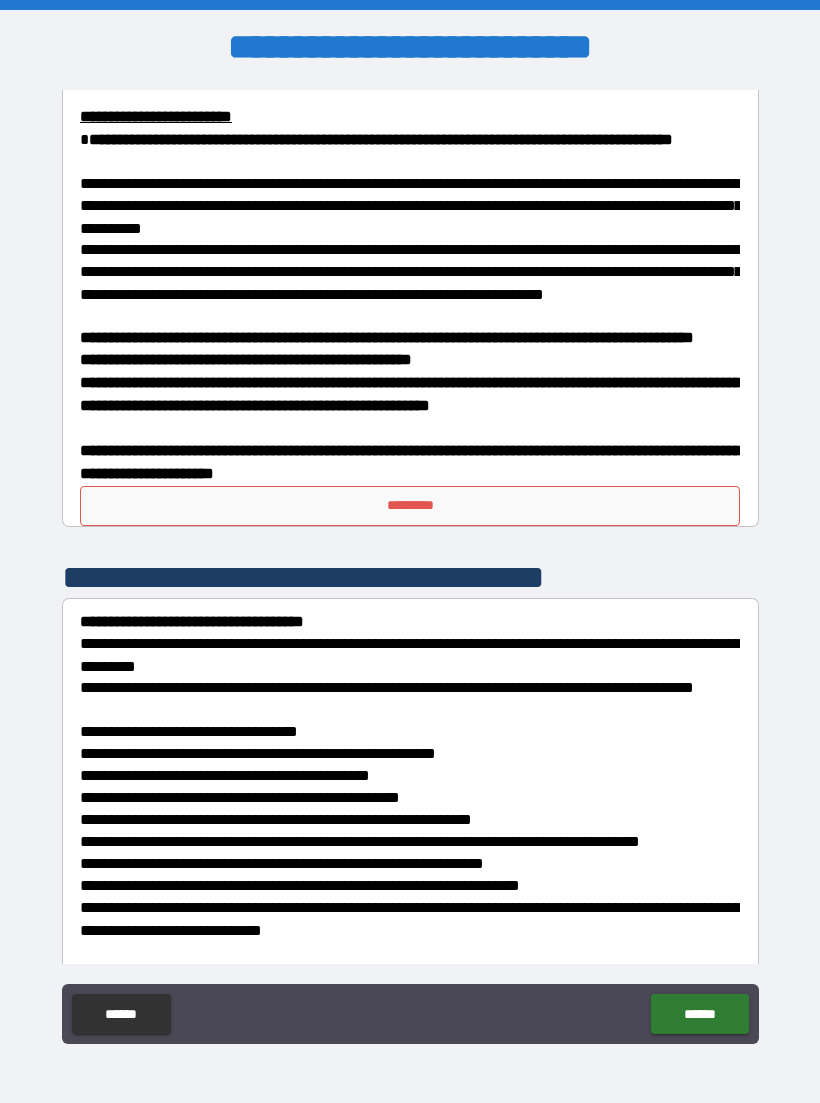 type on "**********" 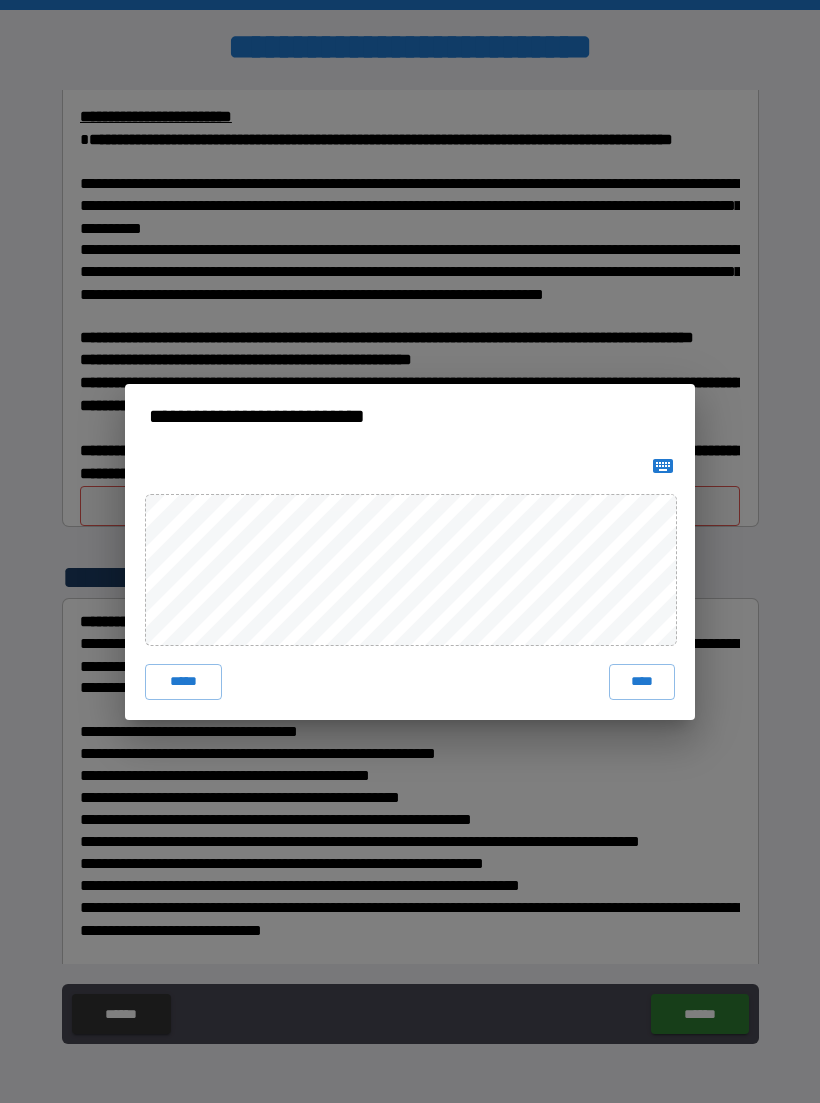 click on "****" at bounding box center [642, 682] 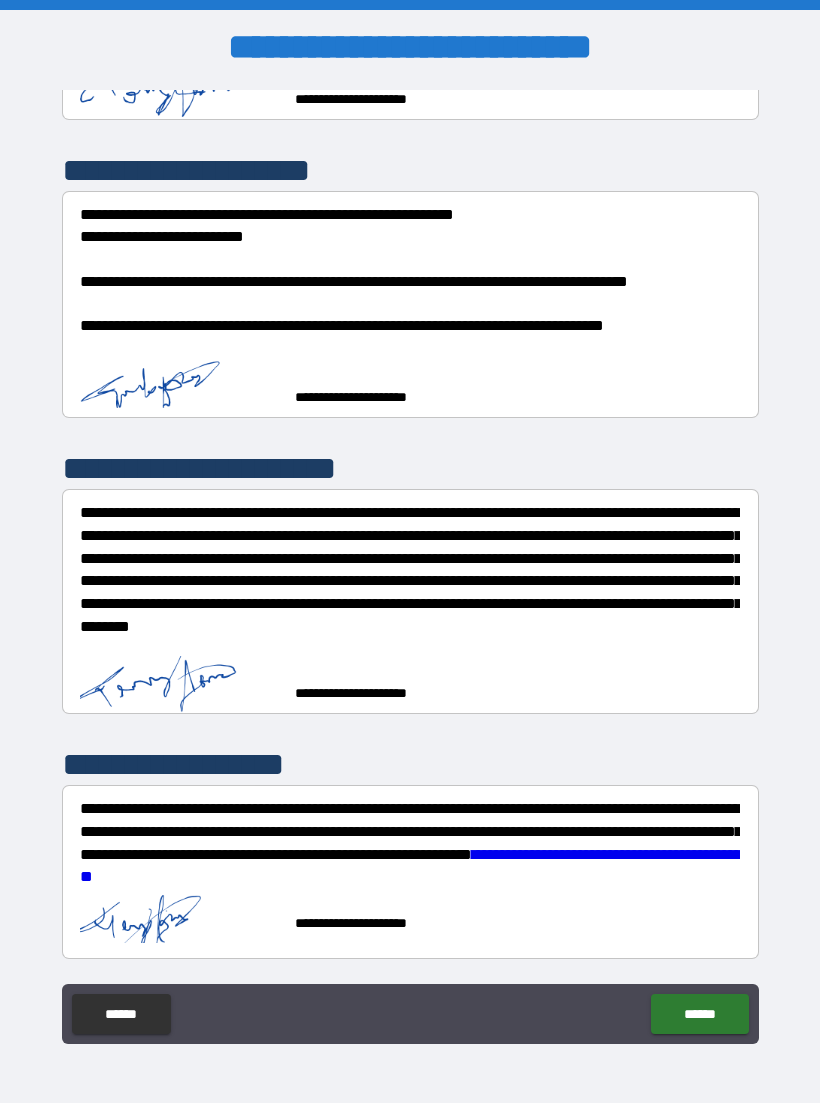 scroll, scrollTop: 12321, scrollLeft: 0, axis: vertical 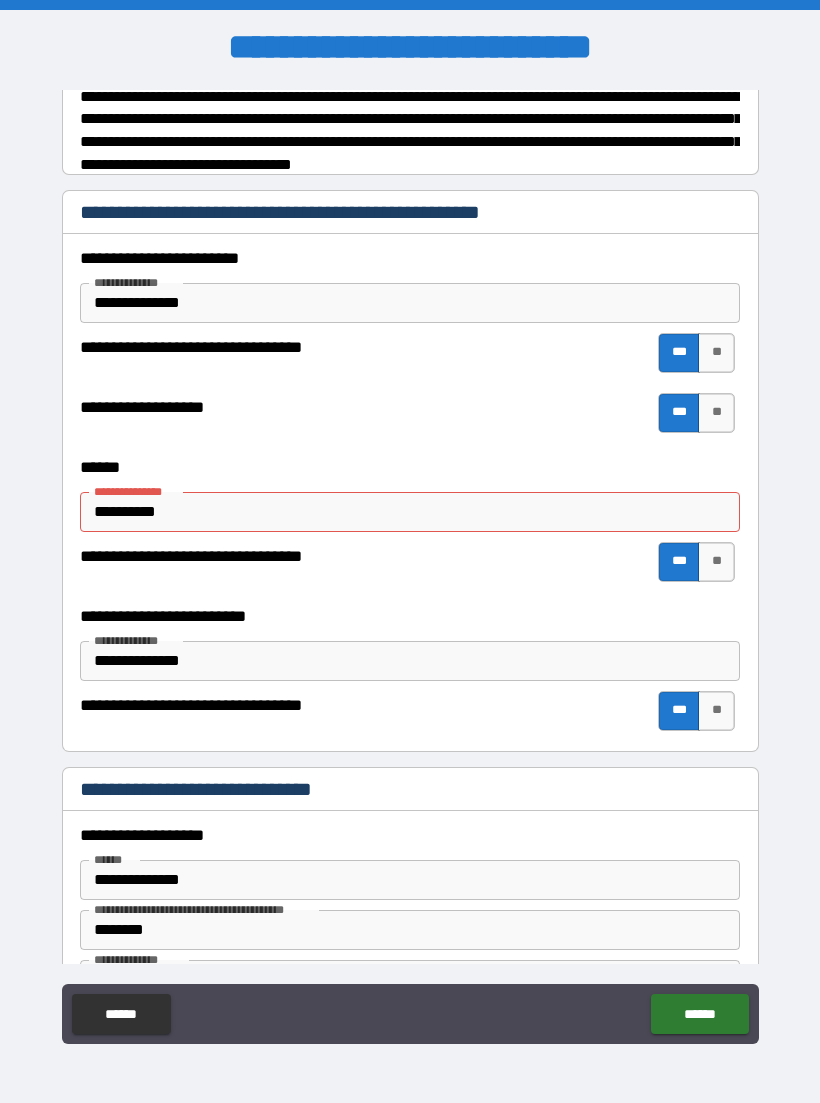 click on "**********" at bounding box center (410, 512) 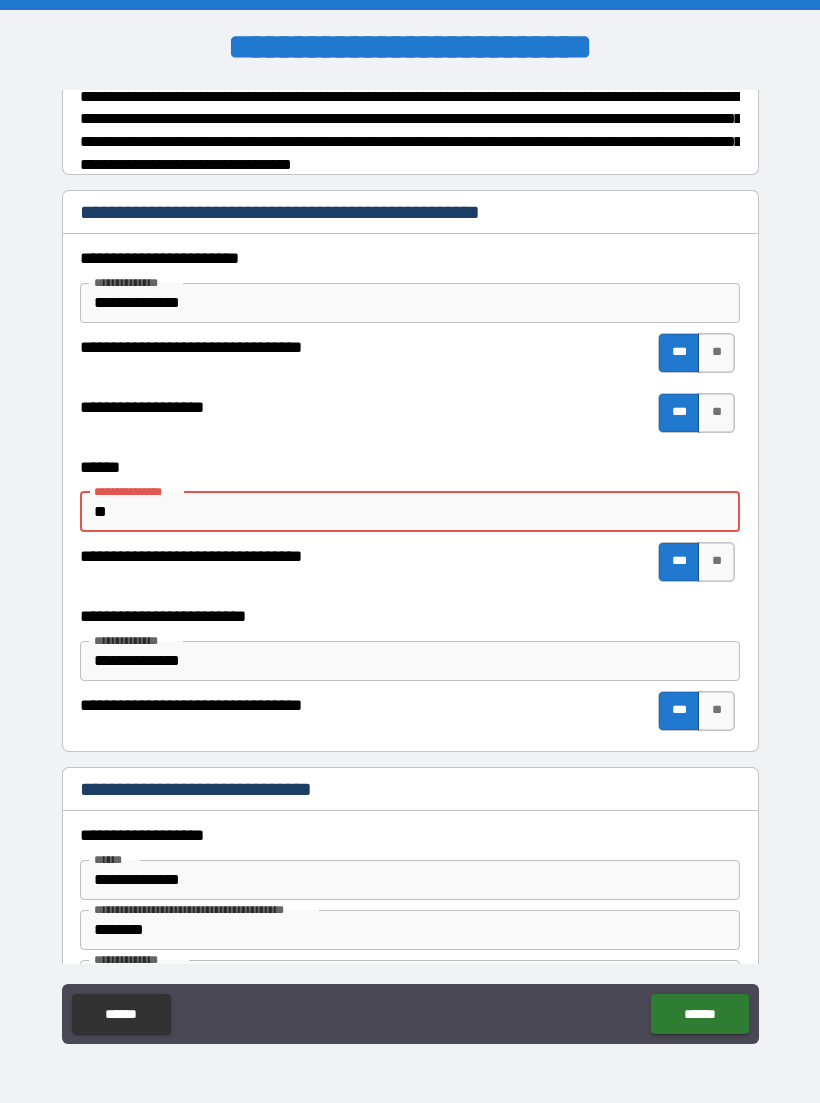 type on "*" 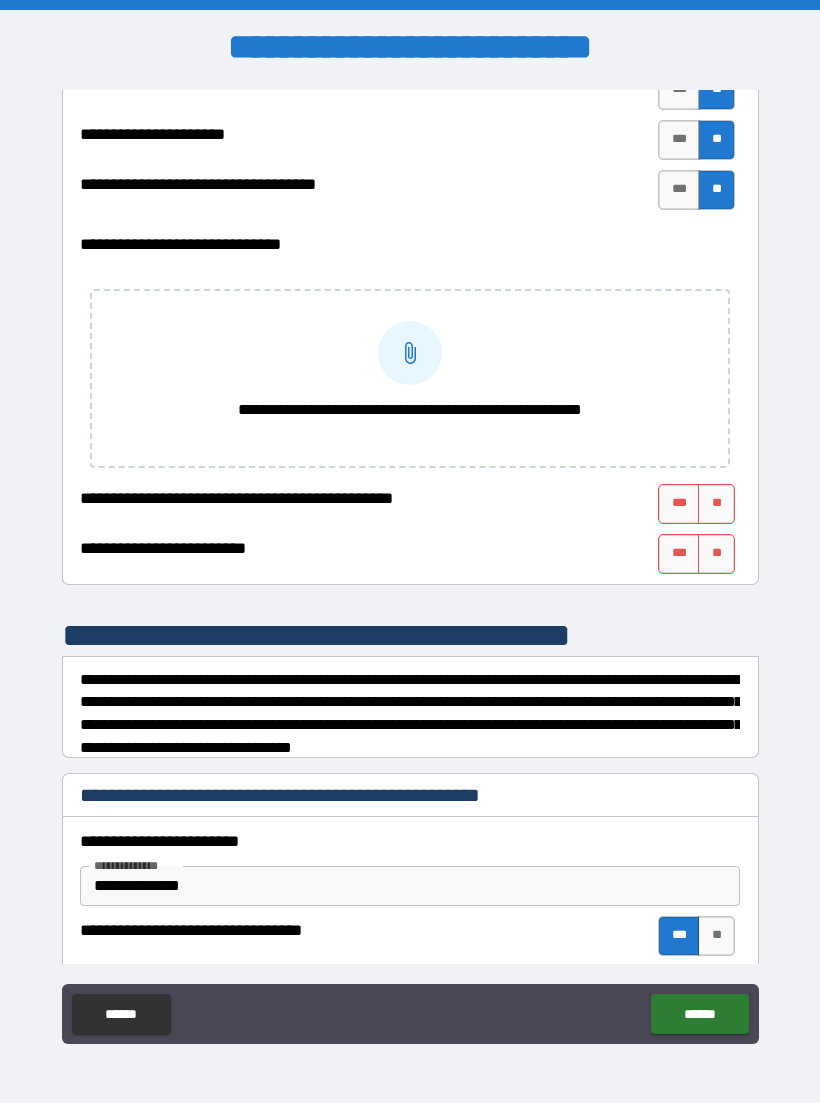 scroll, scrollTop: 1343, scrollLeft: 0, axis: vertical 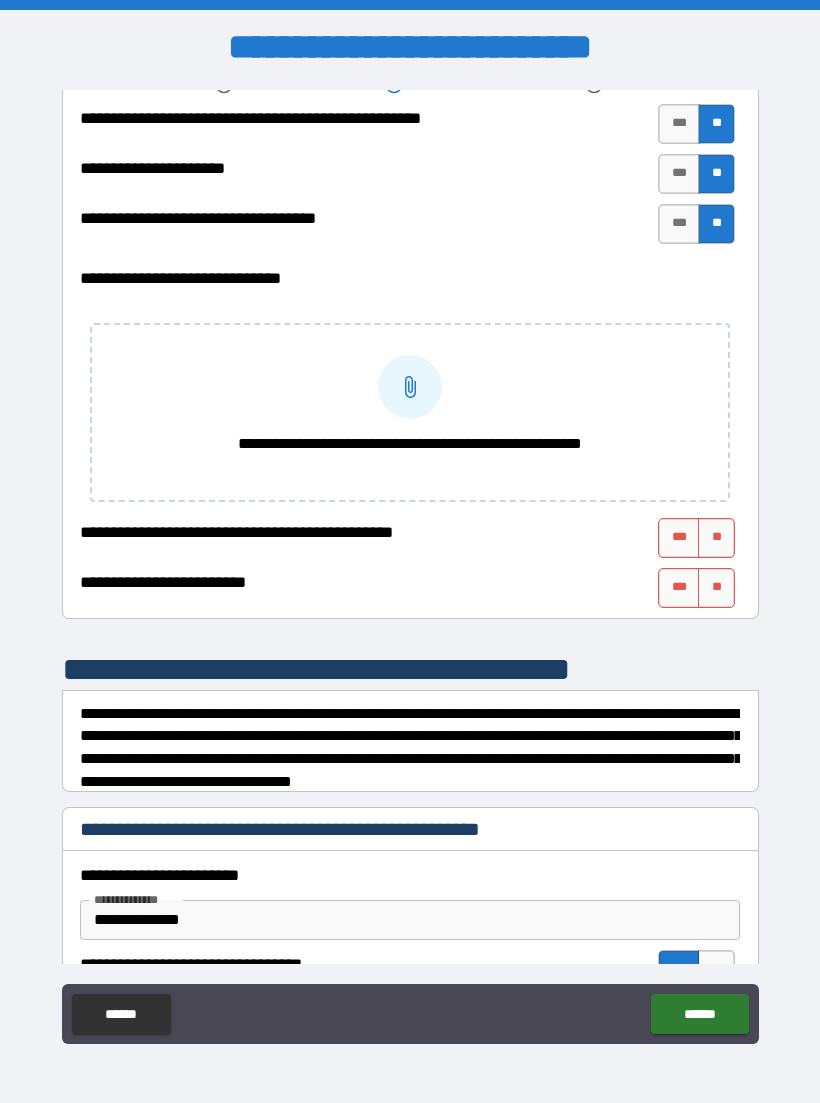 type on "**********" 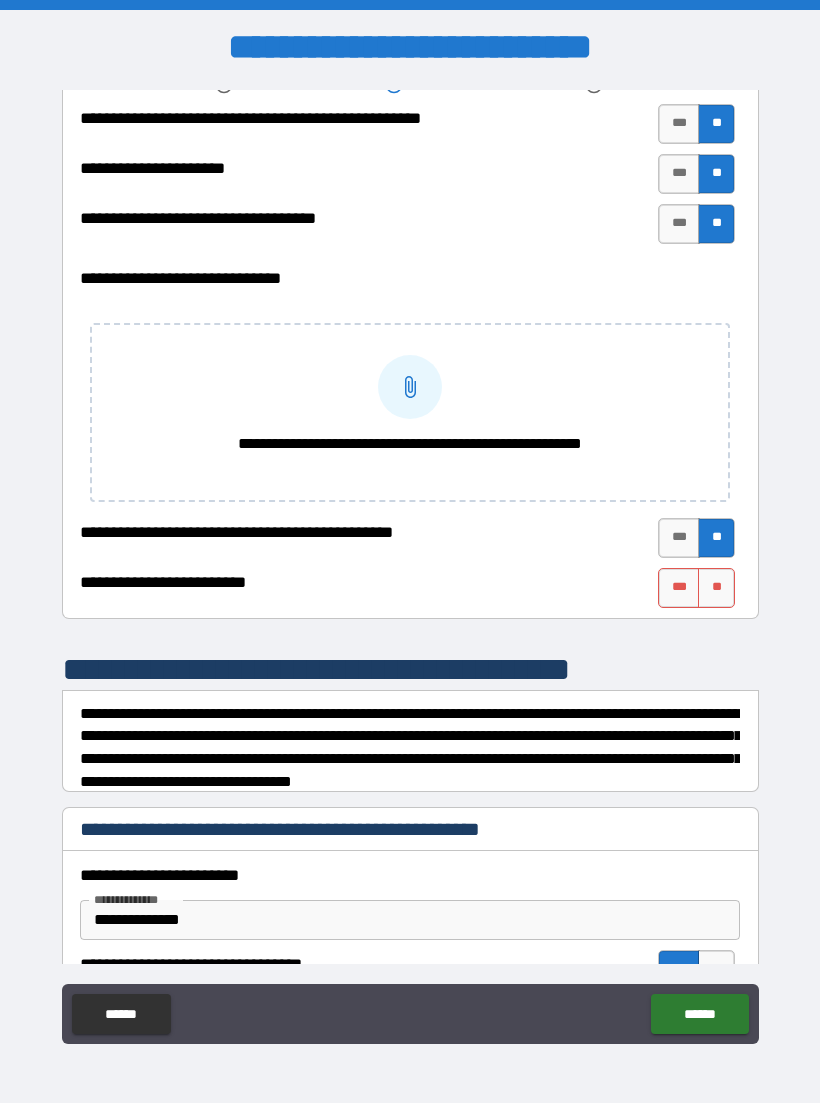 click on "**" at bounding box center (716, 588) 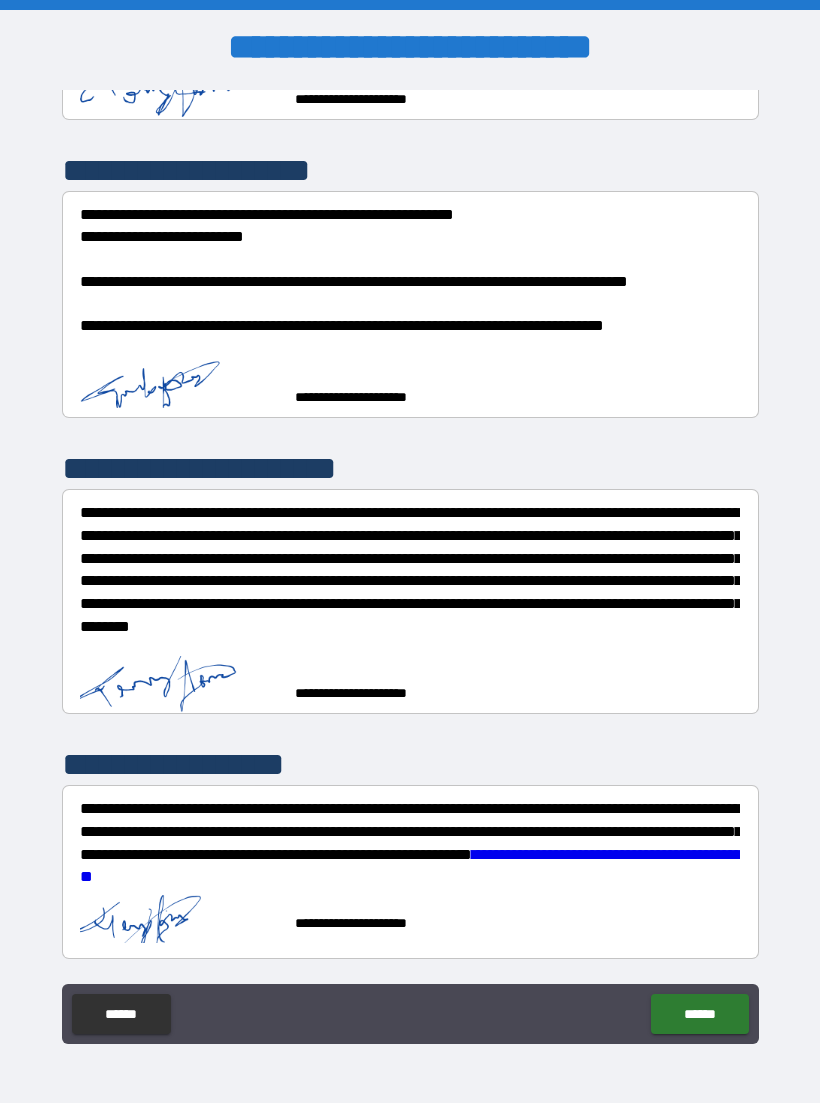 scroll, scrollTop: 12321, scrollLeft: 0, axis: vertical 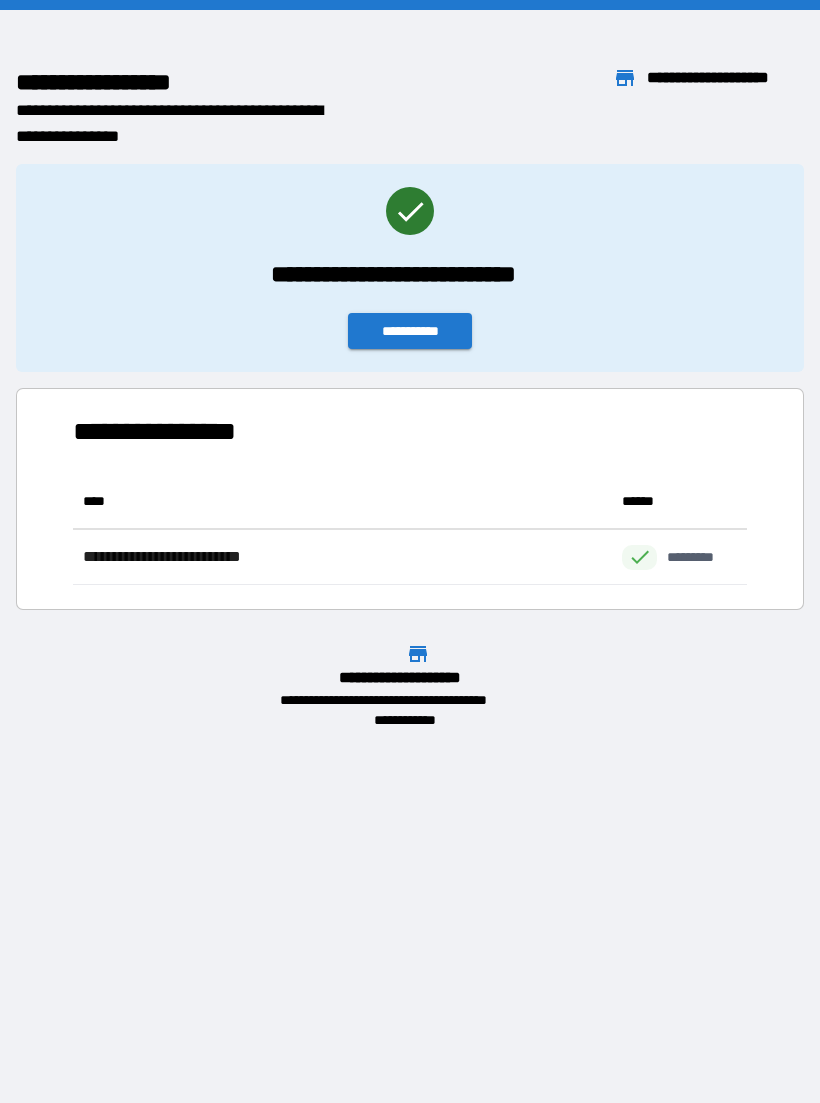 click on "**********" at bounding box center [410, 331] 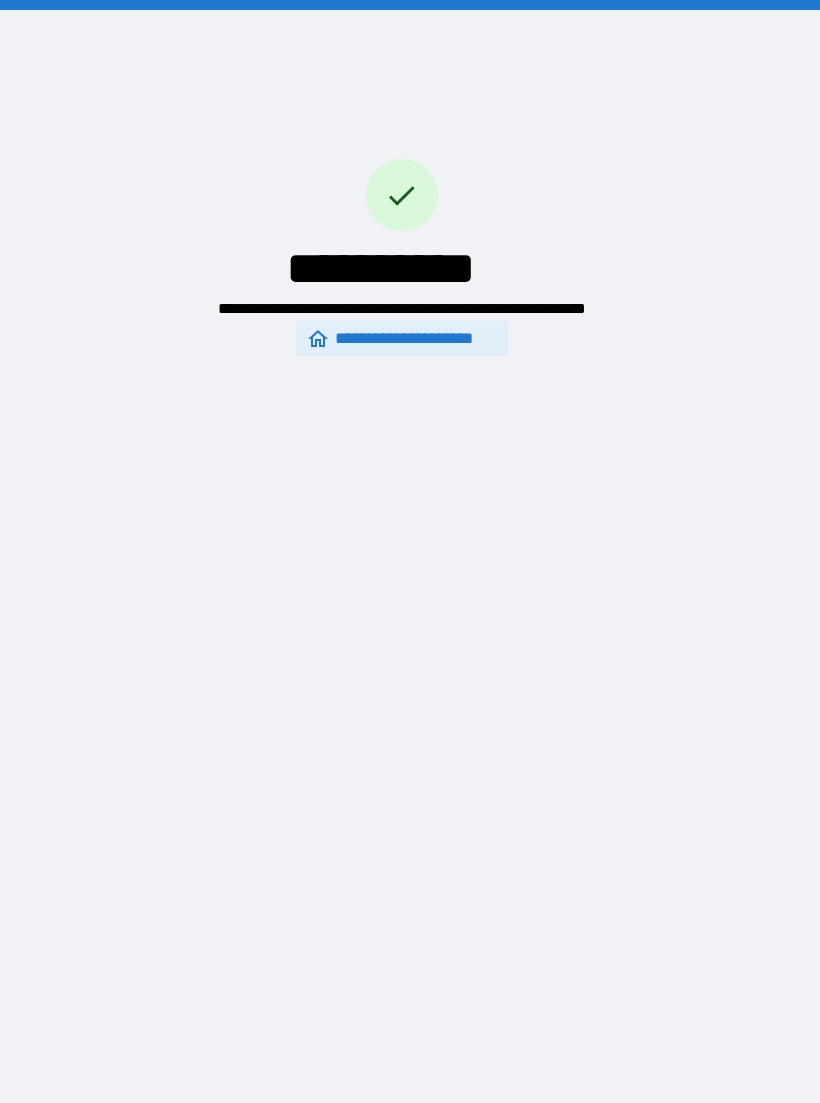click on "**********" at bounding box center (402, 338) 